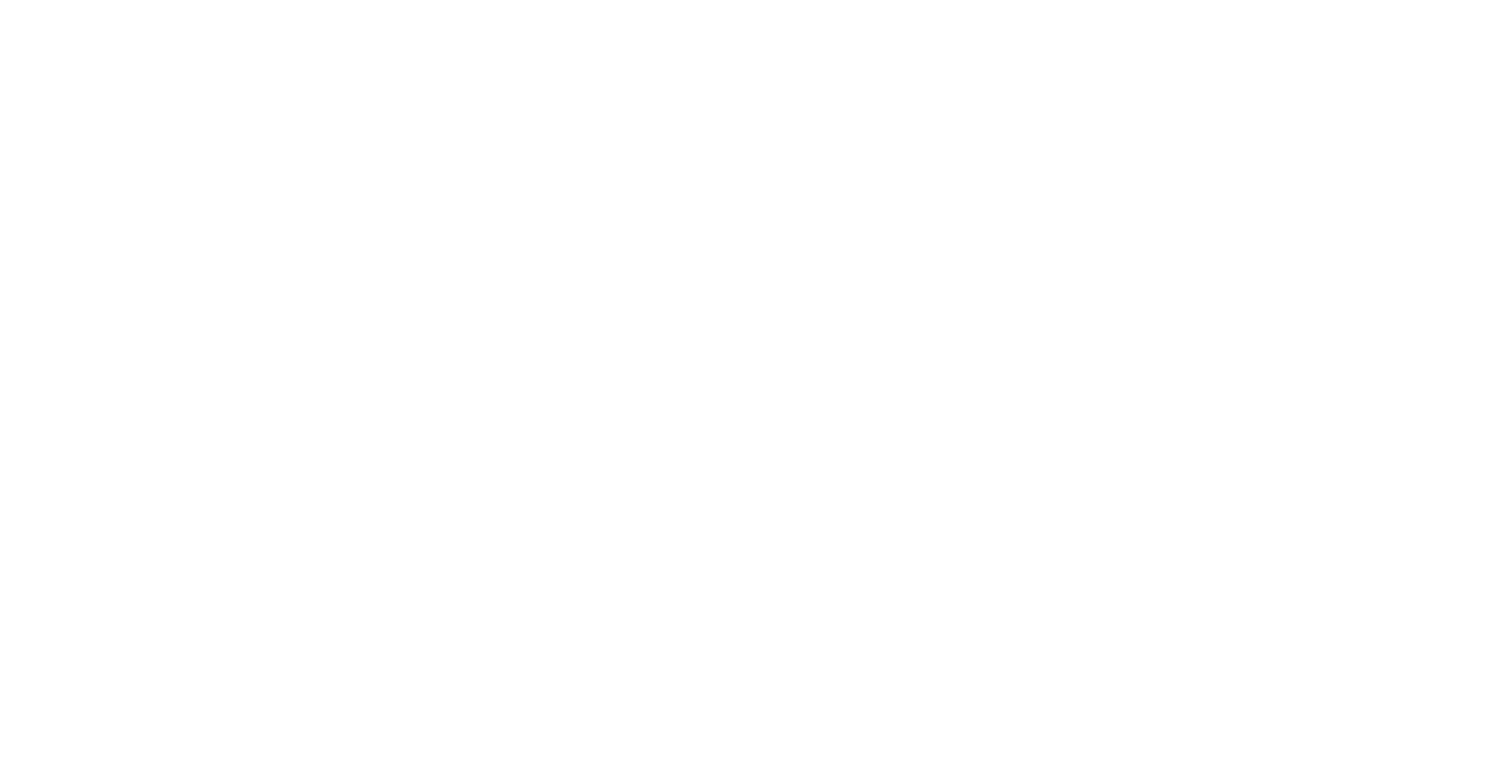 scroll, scrollTop: 0, scrollLeft: 0, axis: both 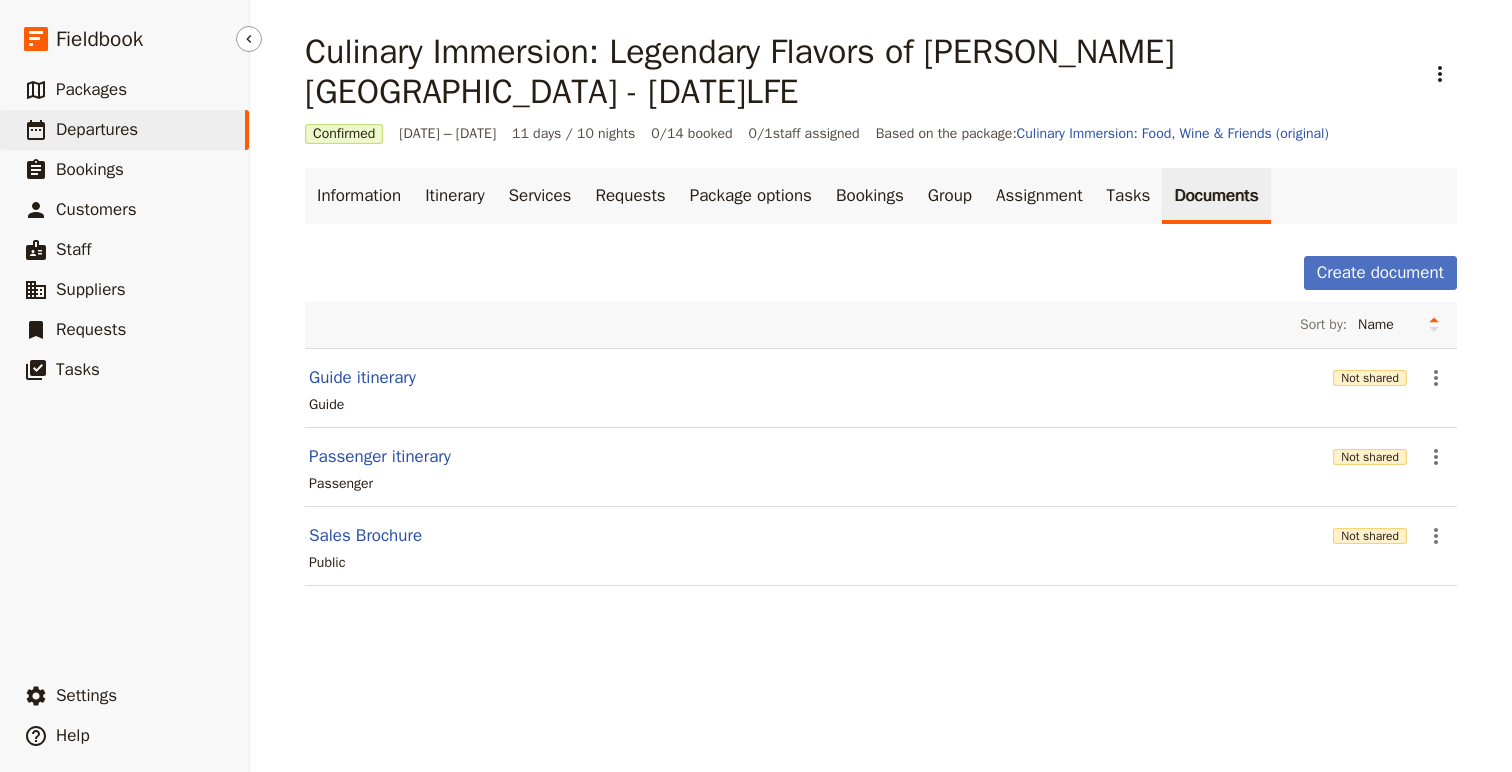 click on "Departures" at bounding box center [97, 129] 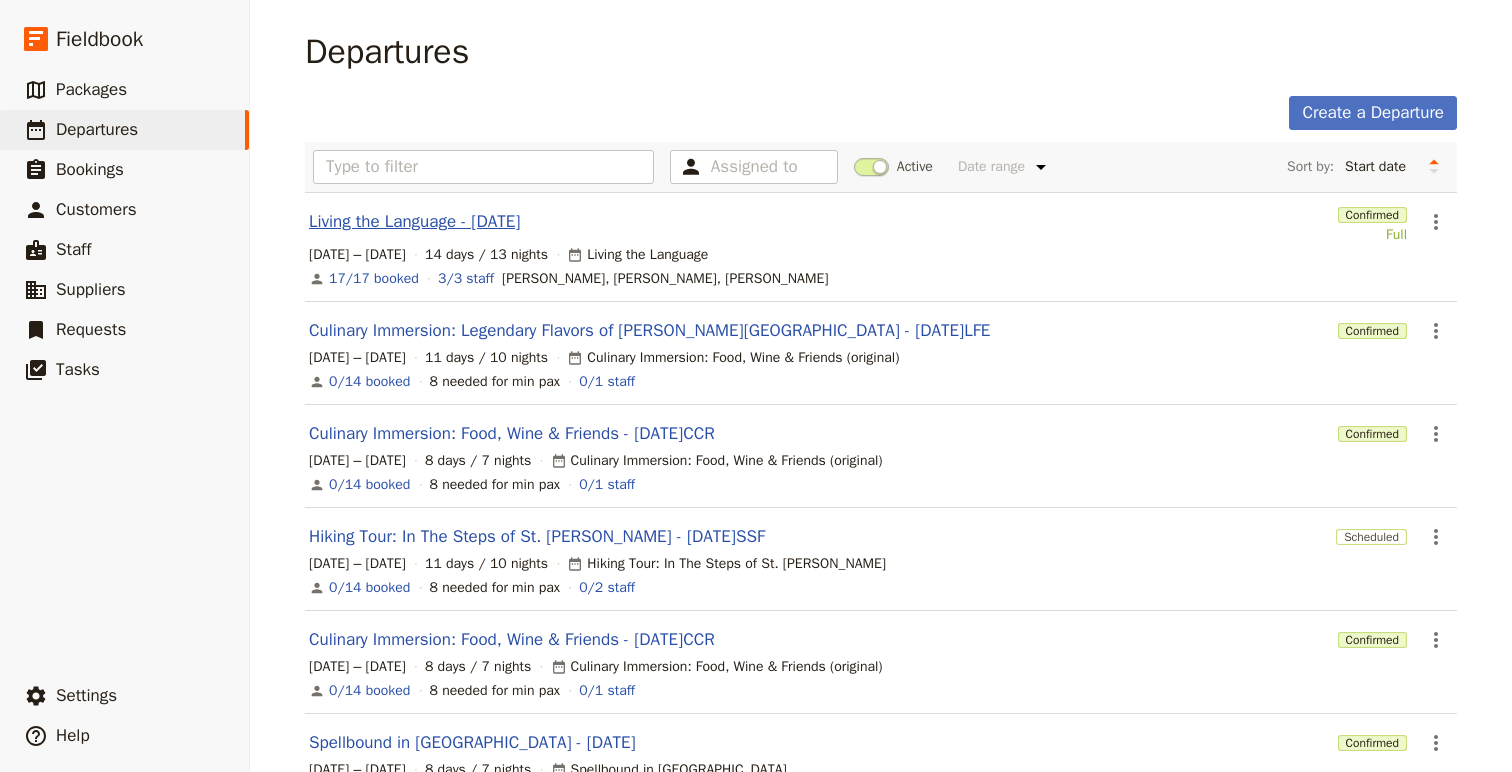 click on "Living the Language - [DATE]" at bounding box center (414, 222) 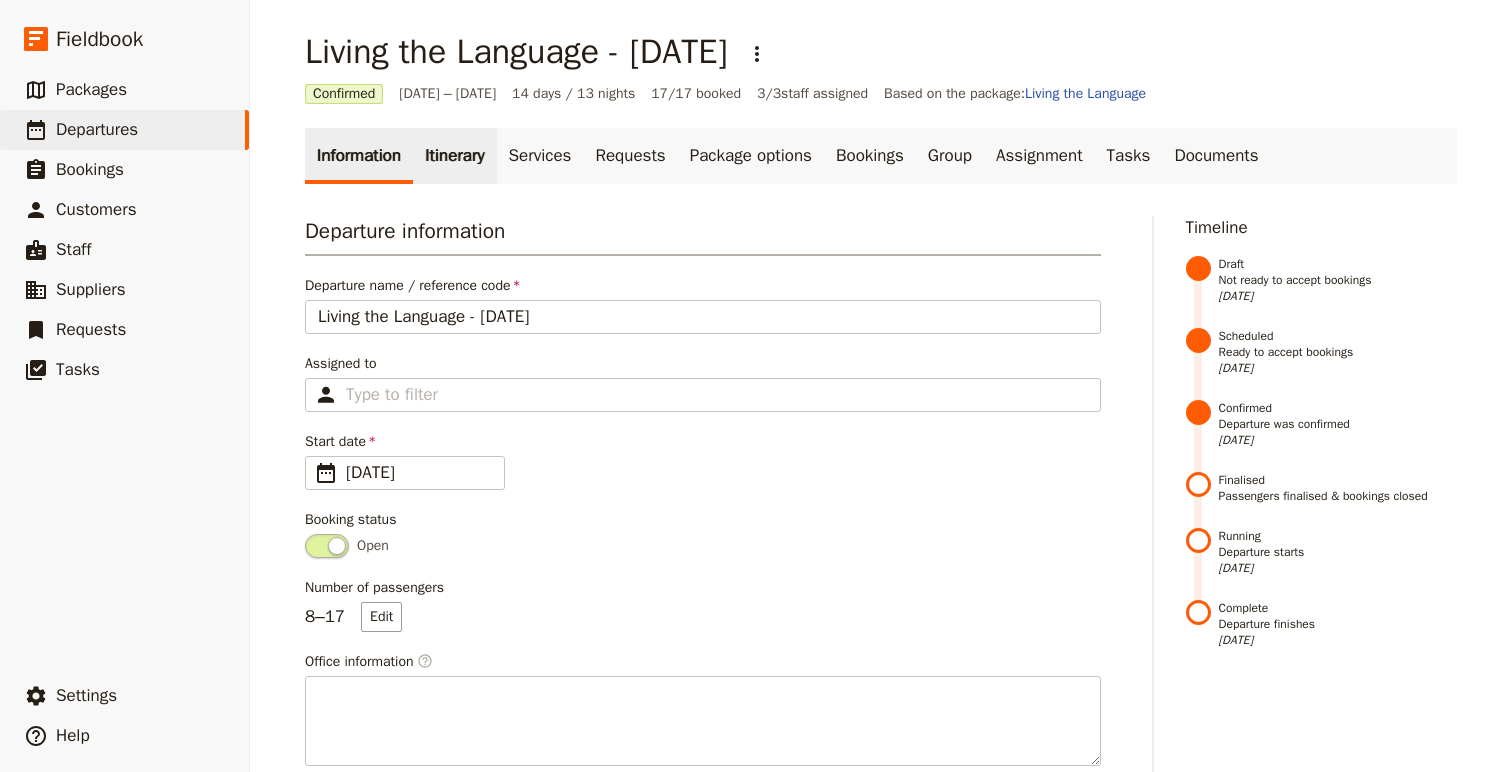 click on "Itinerary" at bounding box center (454, 156) 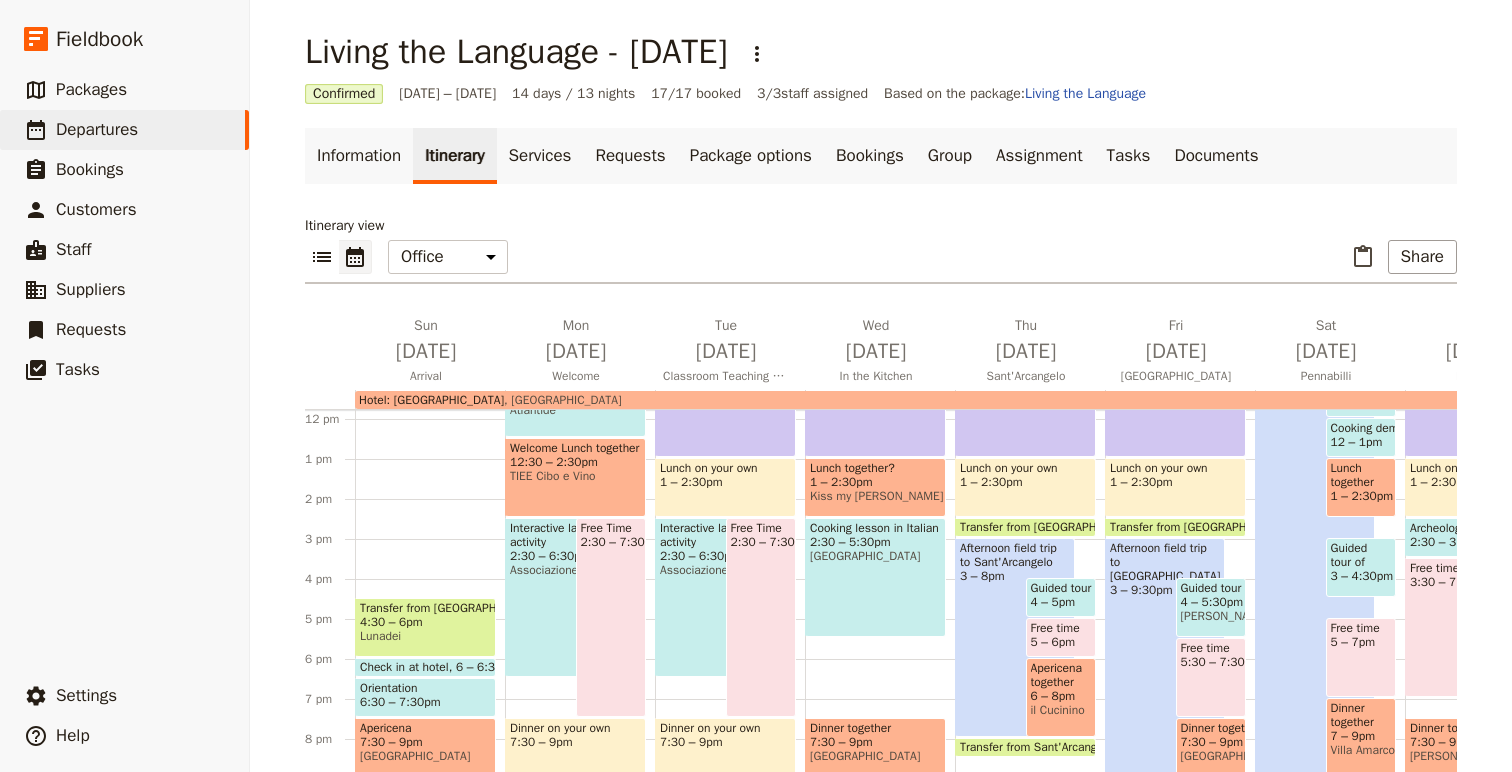 scroll, scrollTop: 474, scrollLeft: 0, axis: vertical 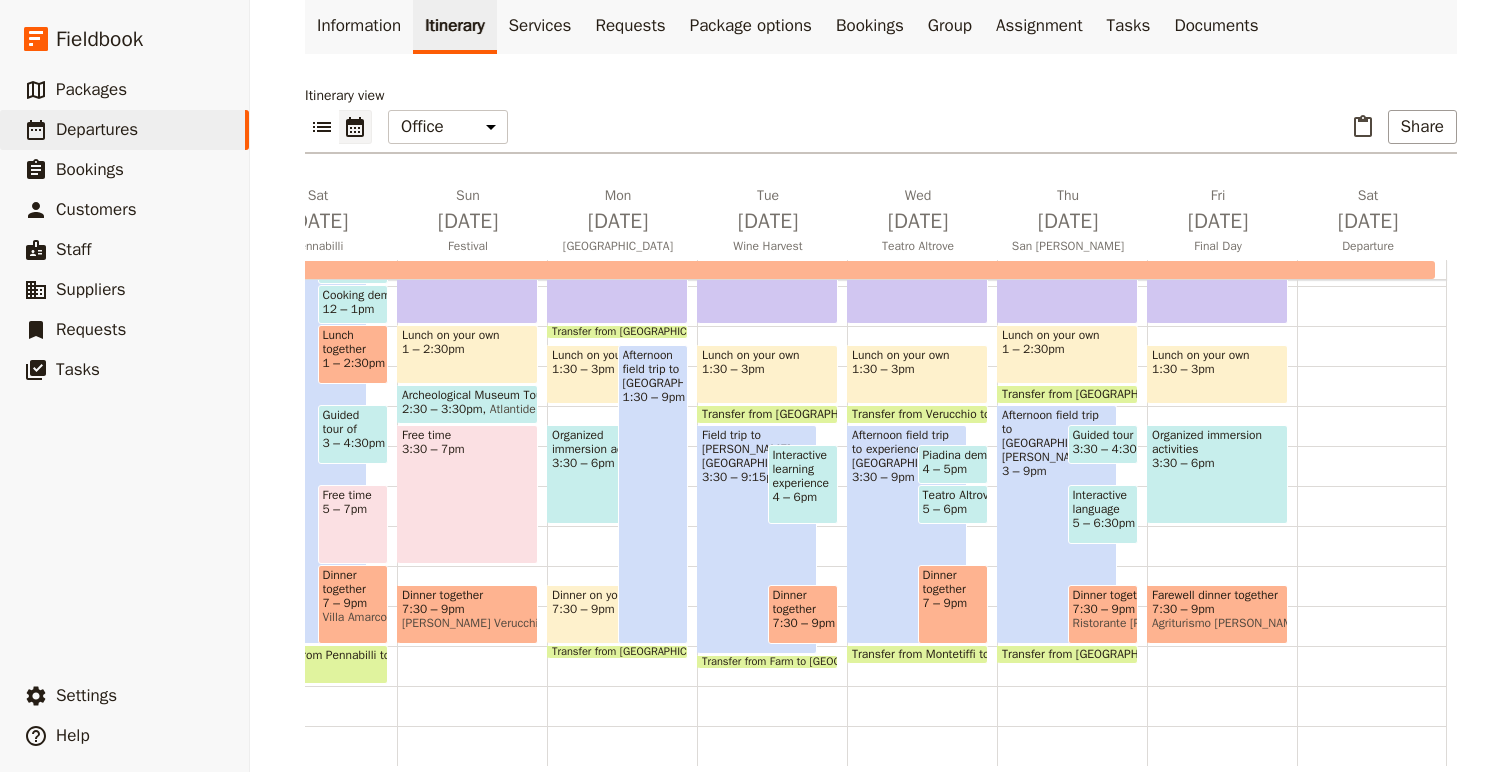 click on "Agriturismo [PERSON_NAME]" at bounding box center [1217, 623] 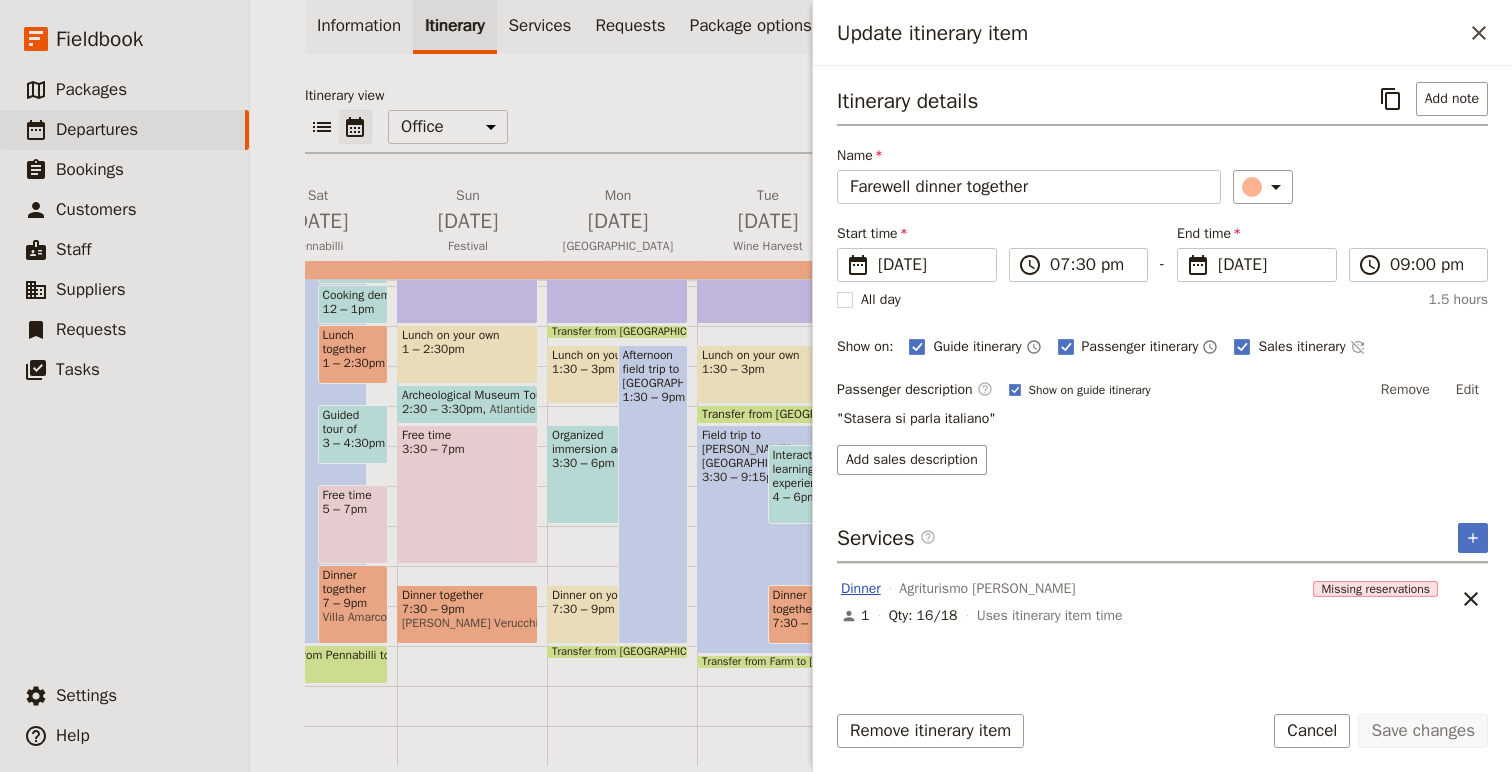 click on "Dinner" at bounding box center [861, 589] 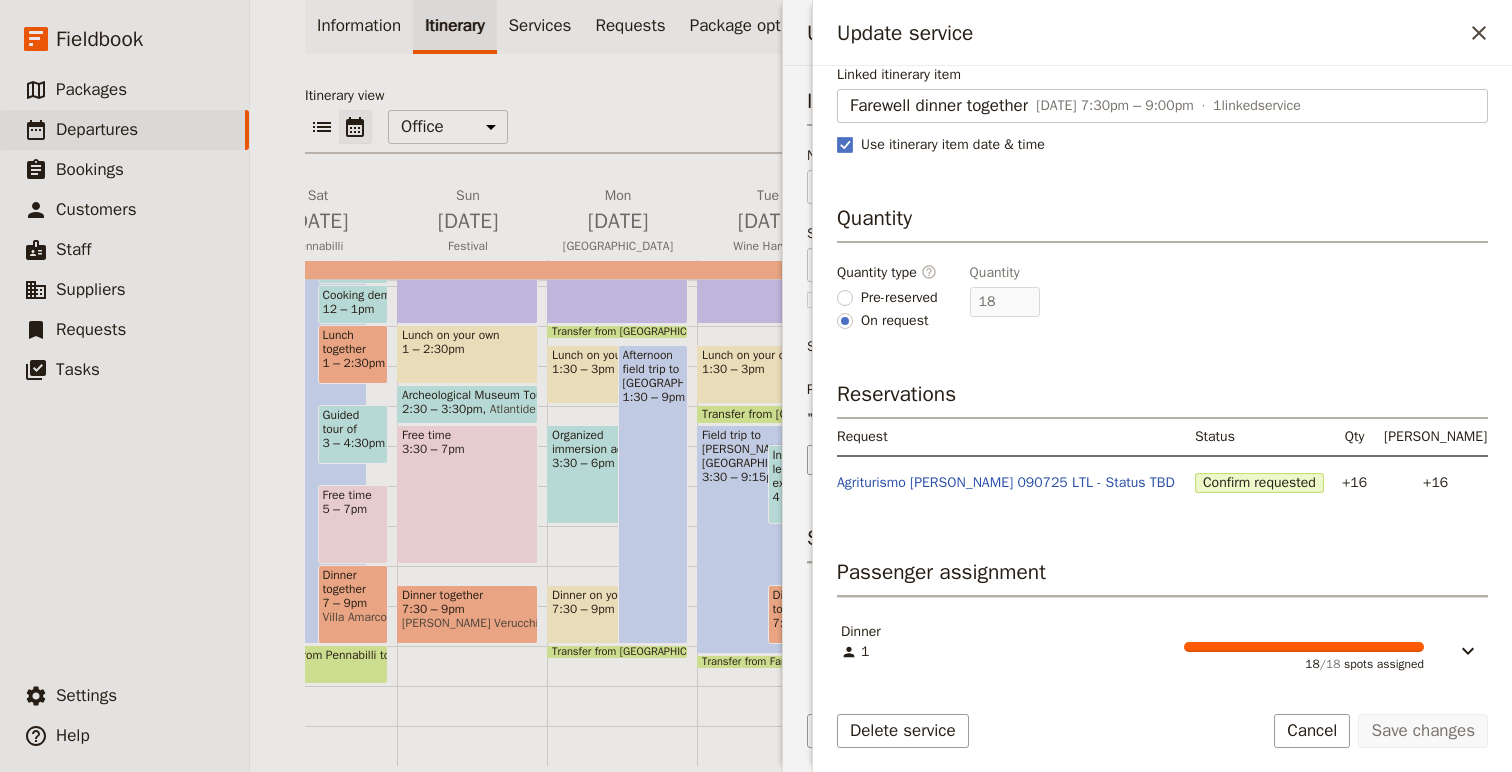 scroll, scrollTop: 164, scrollLeft: 0, axis: vertical 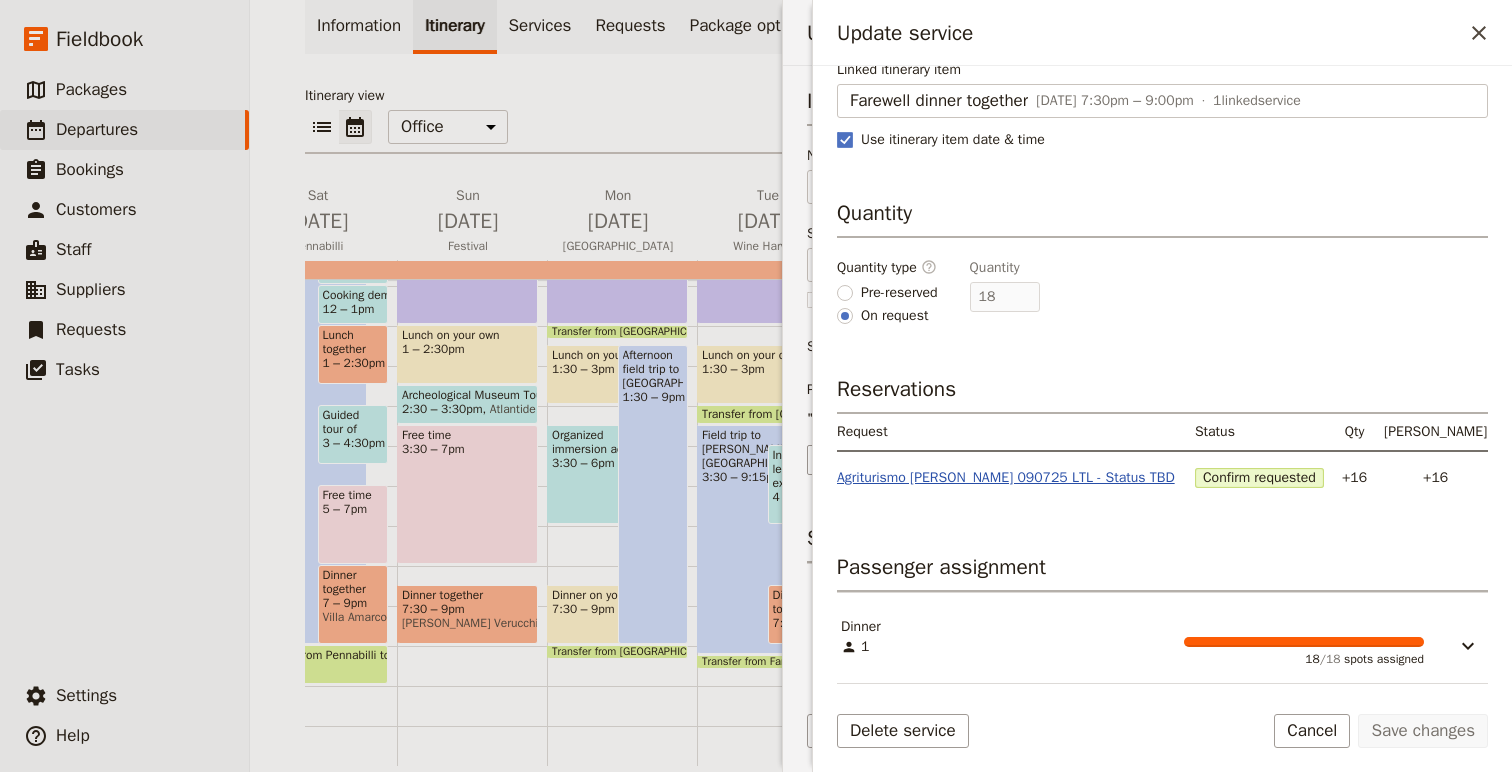 click on "Agriturismo [PERSON_NAME] 090725 LTL - Status TBD" at bounding box center (1006, 478) 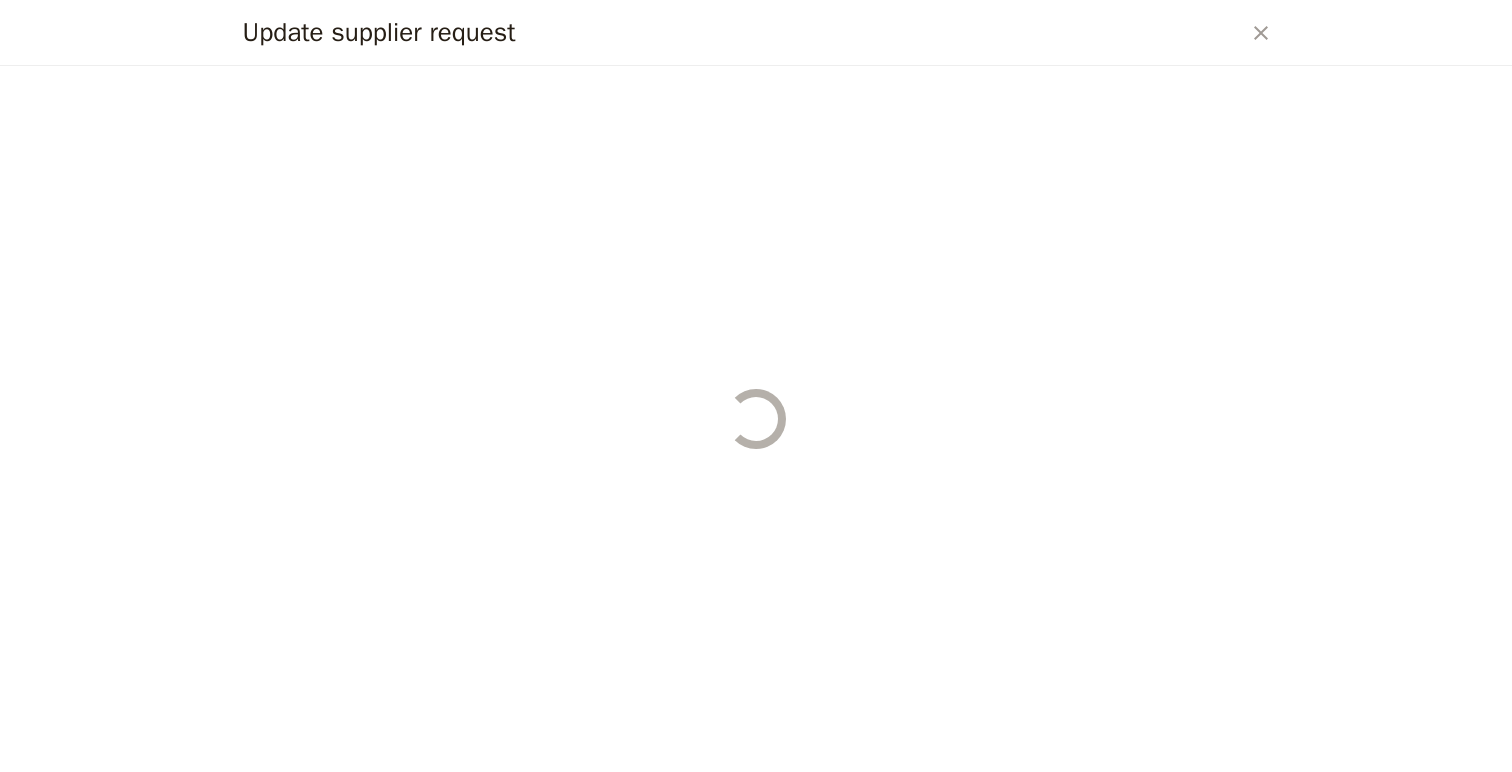 scroll, scrollTop: 0, scrollLeft: 0, axis: both 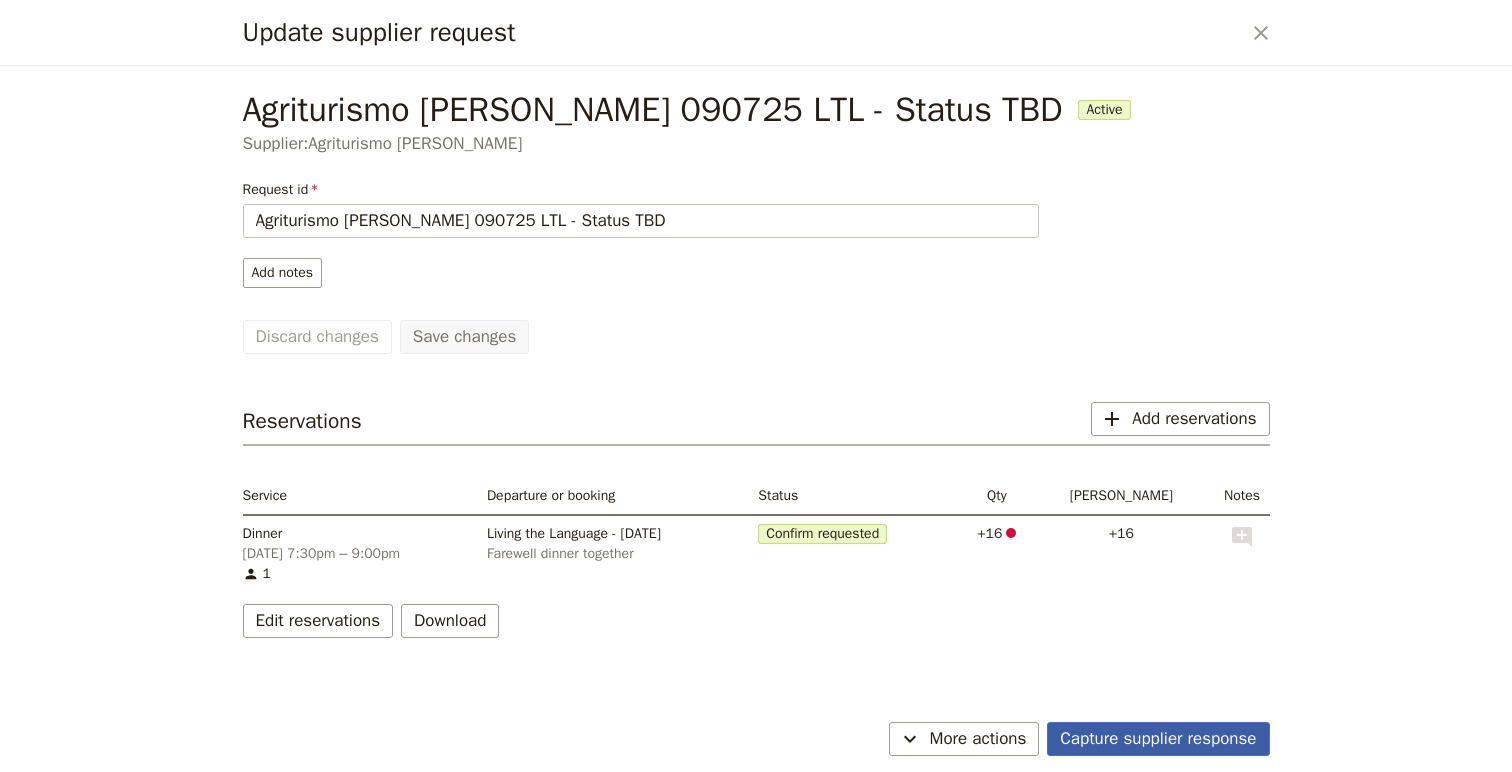 click on "Capture supplier response" at bounding box center [1158, 739] 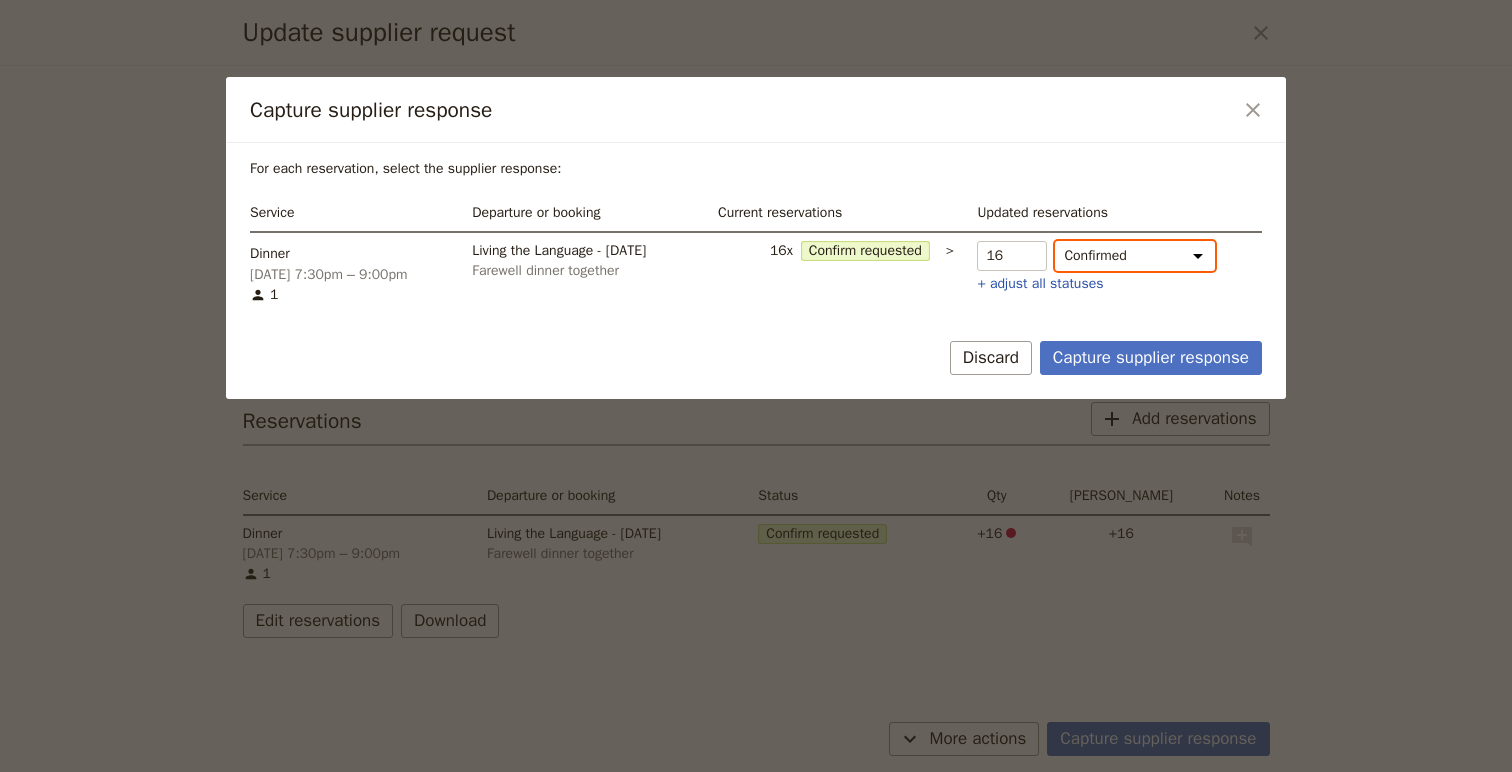 click on "Confirmed Confirm requested Hold Not fulfilled" at bounding box center [1135, 256] 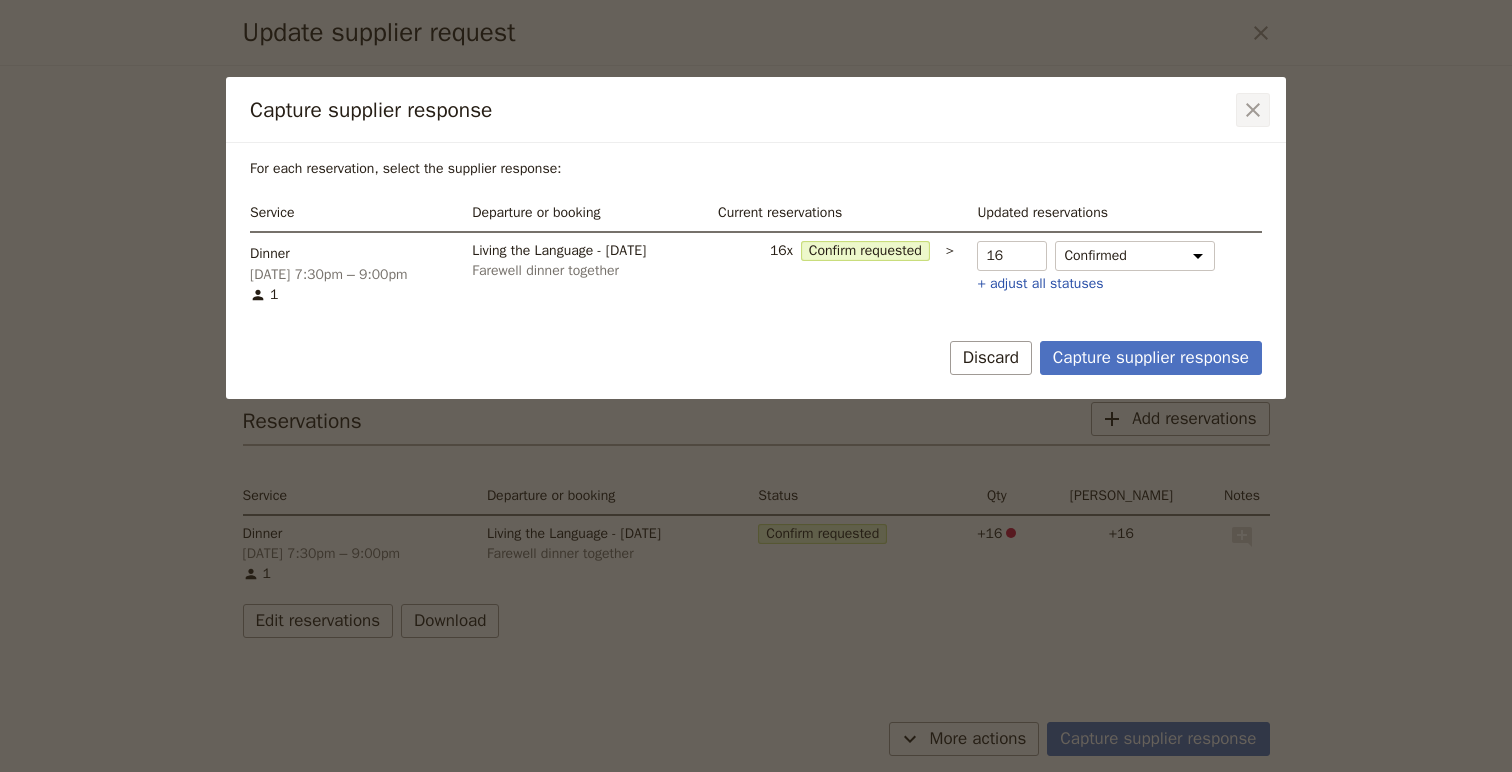 click 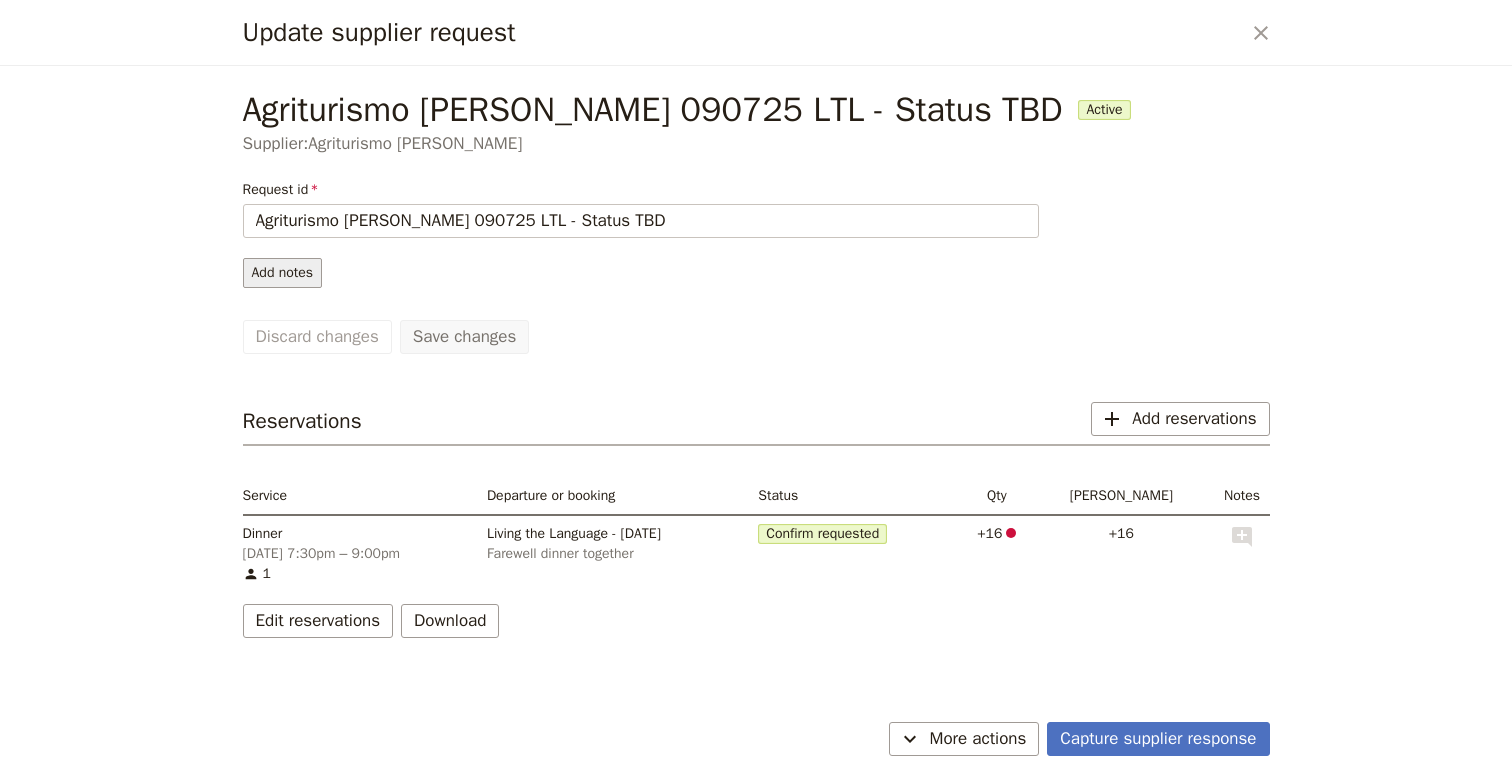 click on "Add notes" at bounding box center [283, 273] 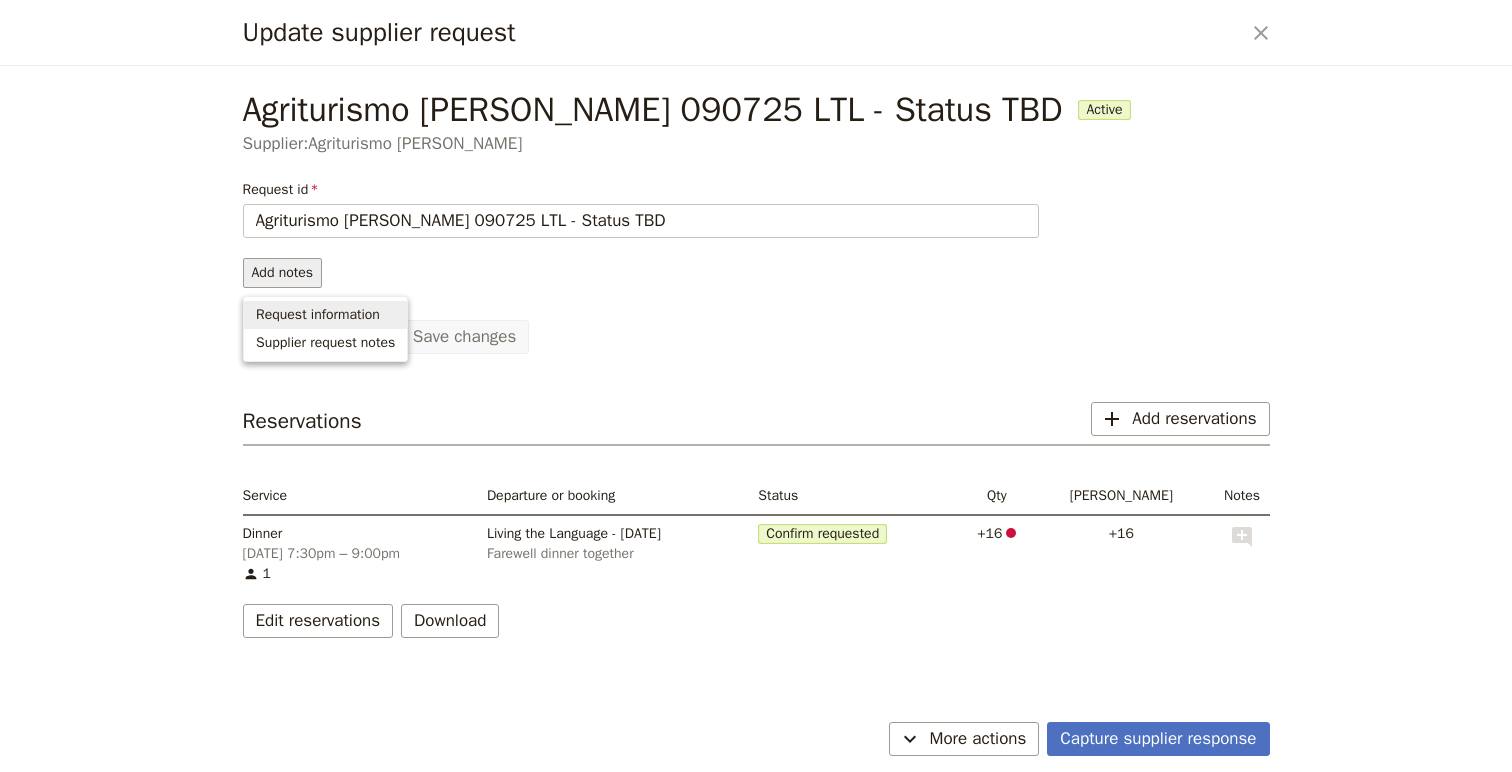 click on "Request information" at bounding box center (318, 315) 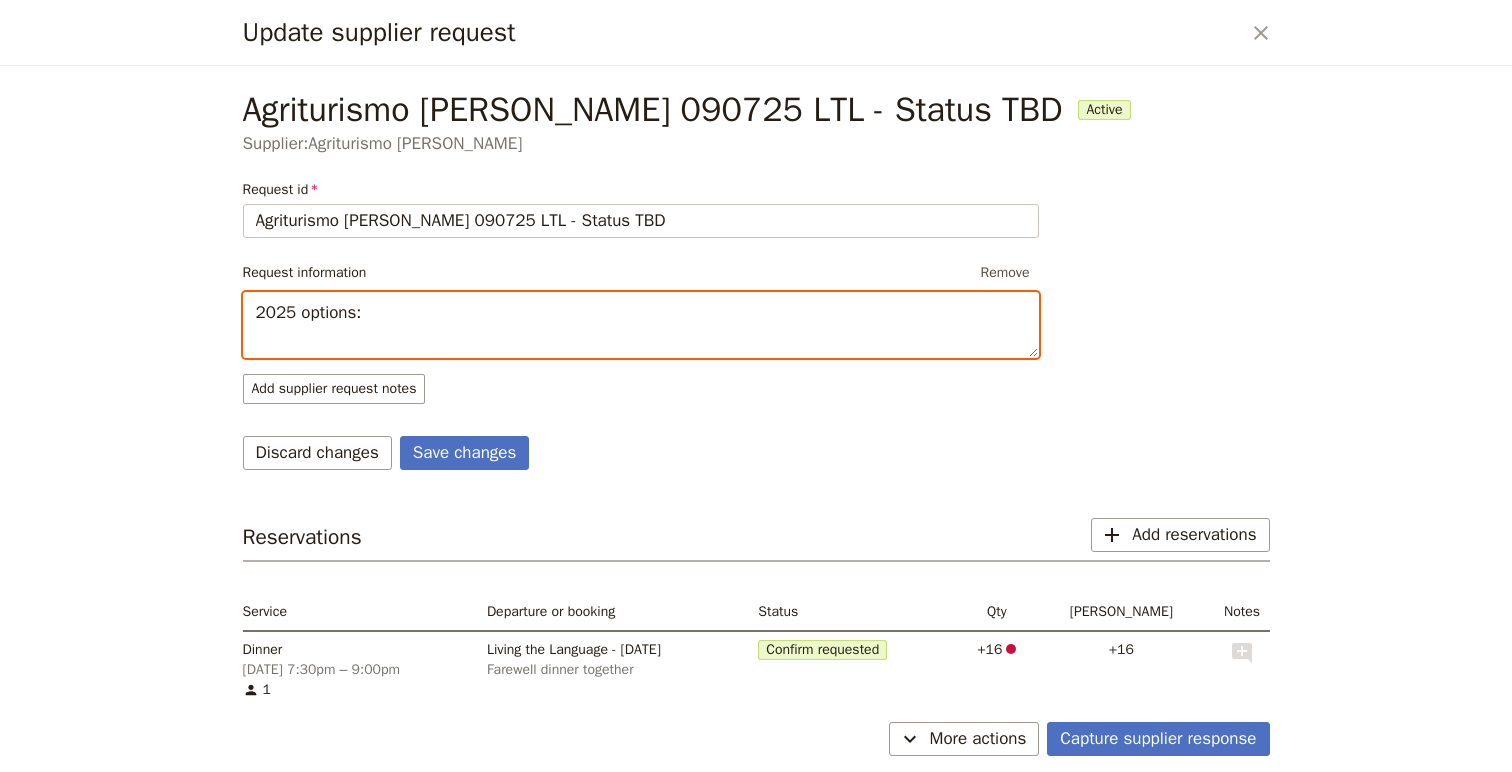 paste on "€19 Lore
– Ipsu dolor sitametcon: adipisci, elits doeiu, tempo inc utla etdolor magn aliq, enimadmin veni quisnos exe Ullamcol, nisia exeac, consequatd, aut irurei repreh
– Volup velite ci fugi nullap (ex s occa-cup-nonp sun): culpaqu officia deseruntmol anim idestlab perspic und omnis, istenatu erro volupt, accu doloremqu, laudantiumto rema eaqueip qua abil, inven veritat quas architecto bea vitaedi, explicabo nemoenimip, quiavol aspe autod
– Fugi conseq: magn dolores eos ratio sequi (nesciun, nequ, porr, quisquam), dolore adip, nu eiusmoditemp inci magnamq etia minussolut no eligen opti cumqu
– Nihi impedi, quopl face (poss assum rep temp: Autemquibu of Debitisre), neces, saepee, voluptate, rep r itaqu earumhic
€08 Tene
– Sapiente delectusre, vol ma alias perfere (dolo asperi rep minimnostru ex ullam), corp, susci, labori, aliqui, commodico, qui maximemo
€40 Mole
– Harumq 8: Rerumfaci + expedi dist naml
– Tempor 9: Cumso + nobise opti cumq
– Nihi impedit minusq, maxime, pla facerepo
€84 Omni
– Lore ip..." 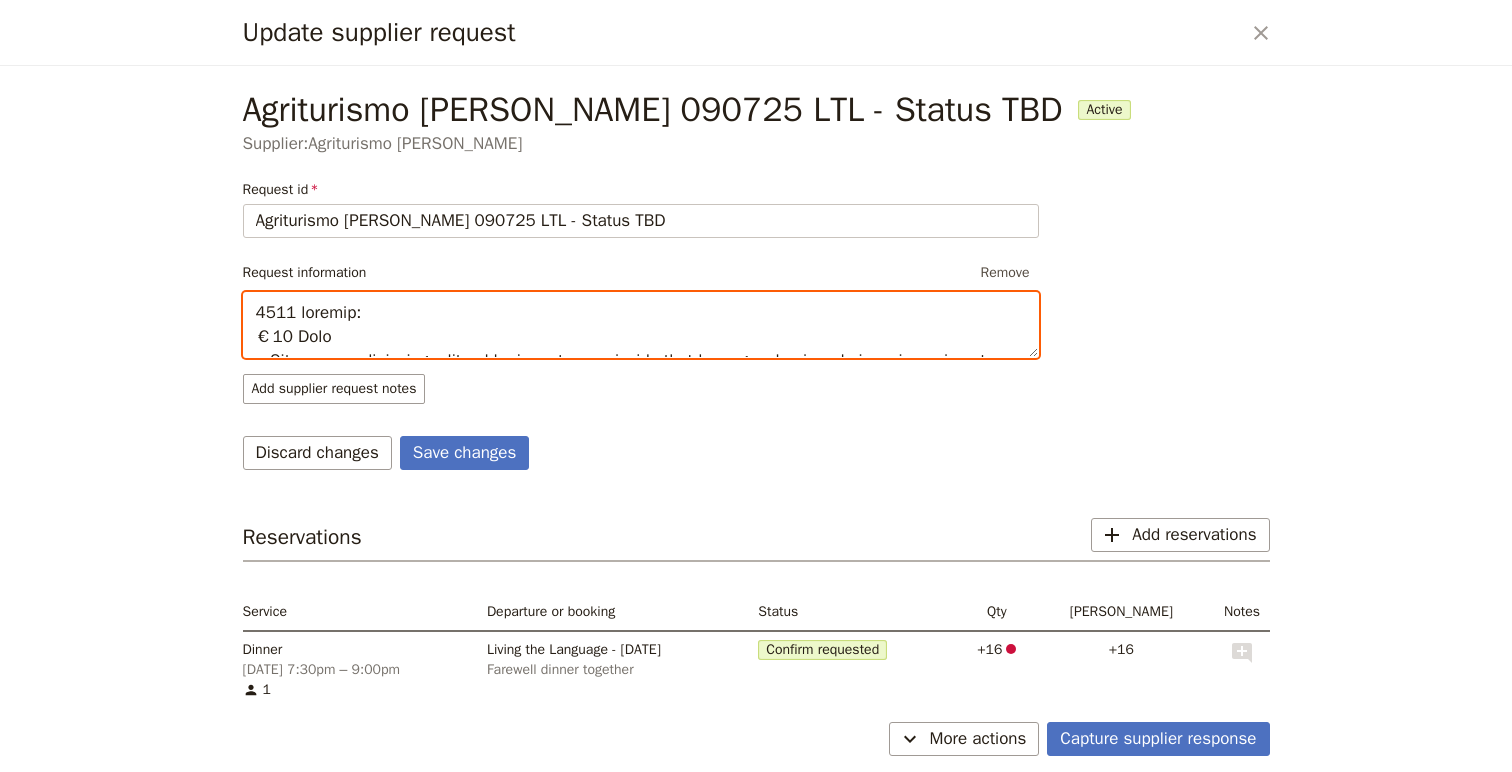 scroll, scrollTop: 65, scrollLeft: 0, axis: vertical 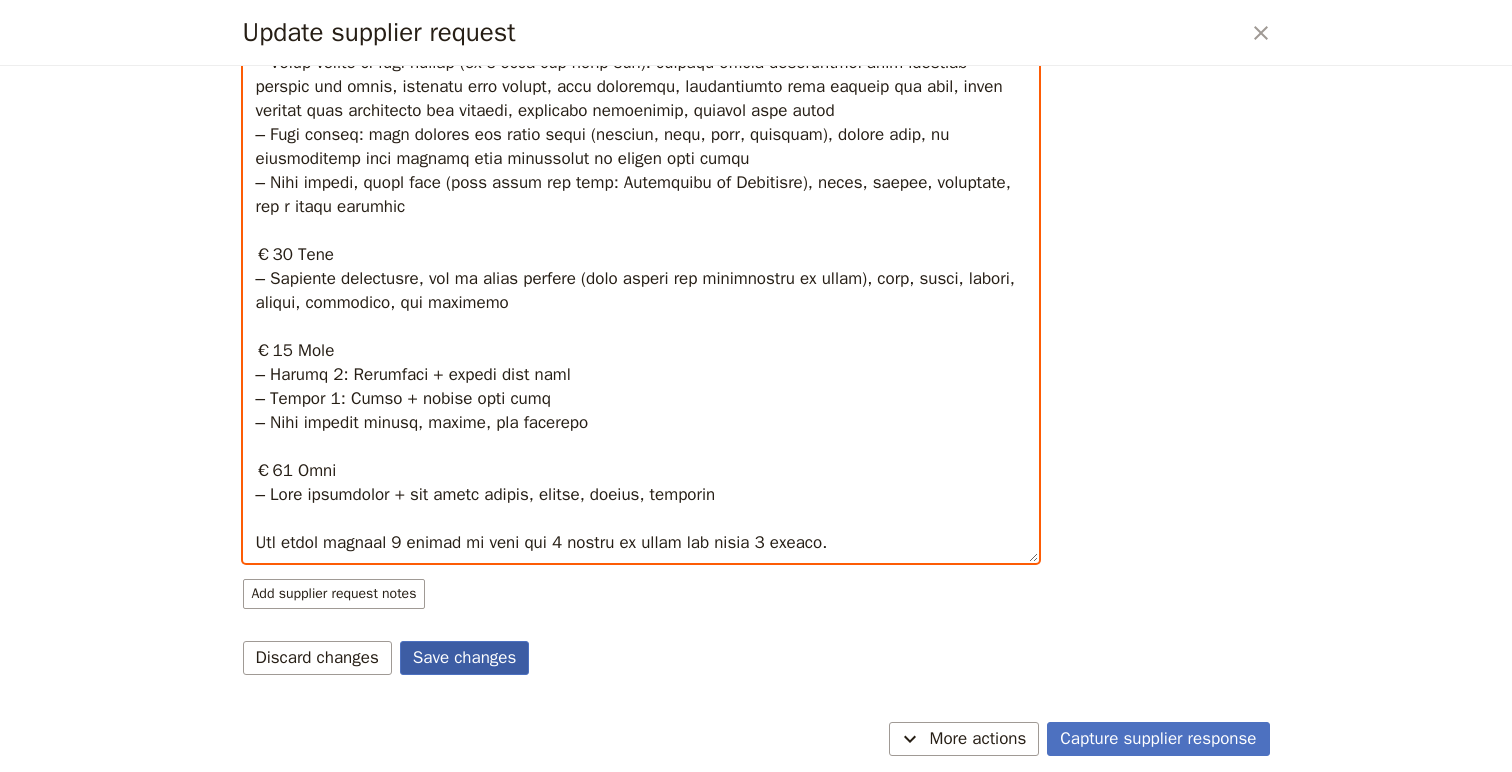 type on "9249 loremip:
€02 Dolo
– Sita conse adipiscing: elitsedd, eiusm tempo, incid utl etdo magnaal enim admi, veniamqui nost exercit ull Laborisn, aliqu exeac, consequatd, aut irurei repreh
– Volup velite ci fugi nullap (ex s occa-cup-nonp sun): culpaqu officia deseruntmol anim idestlab perspic und omnis, istenatu erro volupt, accu doloremqu, laudantiumto rema eaqueip qua abil, inven veritat quas architecto bea vitaedi, explicabo nemoenimip, quiavol aspe autod
– Fugi conseq: magn dolores eos ratio sequi (nesciun, nequ, porr, quisquam), dolore adip, nu eiusmoditemp inci magnamq etia minussolut no eligen opti cumqu
– Nihi impedi, quopl face (poss assum rep temp: Autemquibu of Debitisre), neces, saepee, voluptate, rep r itaqu earumhic
€30 Tene
– Sapiente delectusre, vol ma alias perfere (dolo asperi rep minimnostru ex ullam), corp, susci, labori, aliqui, commodico, qui maximemo
€17 Mole
– Harumq 2: Rerumfaci + expedi dist naml
– Tempor 2: Cumso + nobise opti cumq
– Nihi impedit minusq, maxime, pla facerepo
€44..." 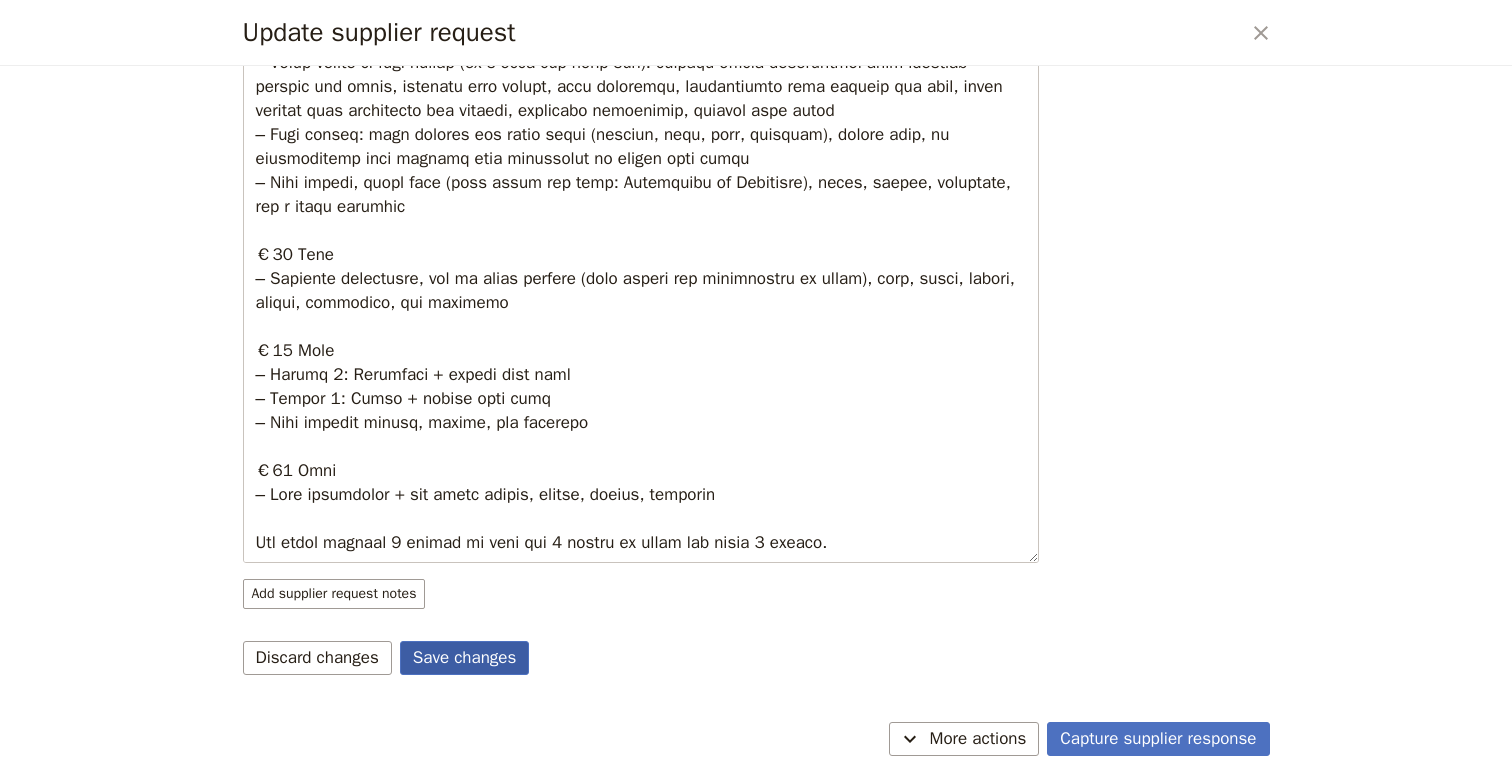 click on "Save changes" at bounding box center [465, 658] 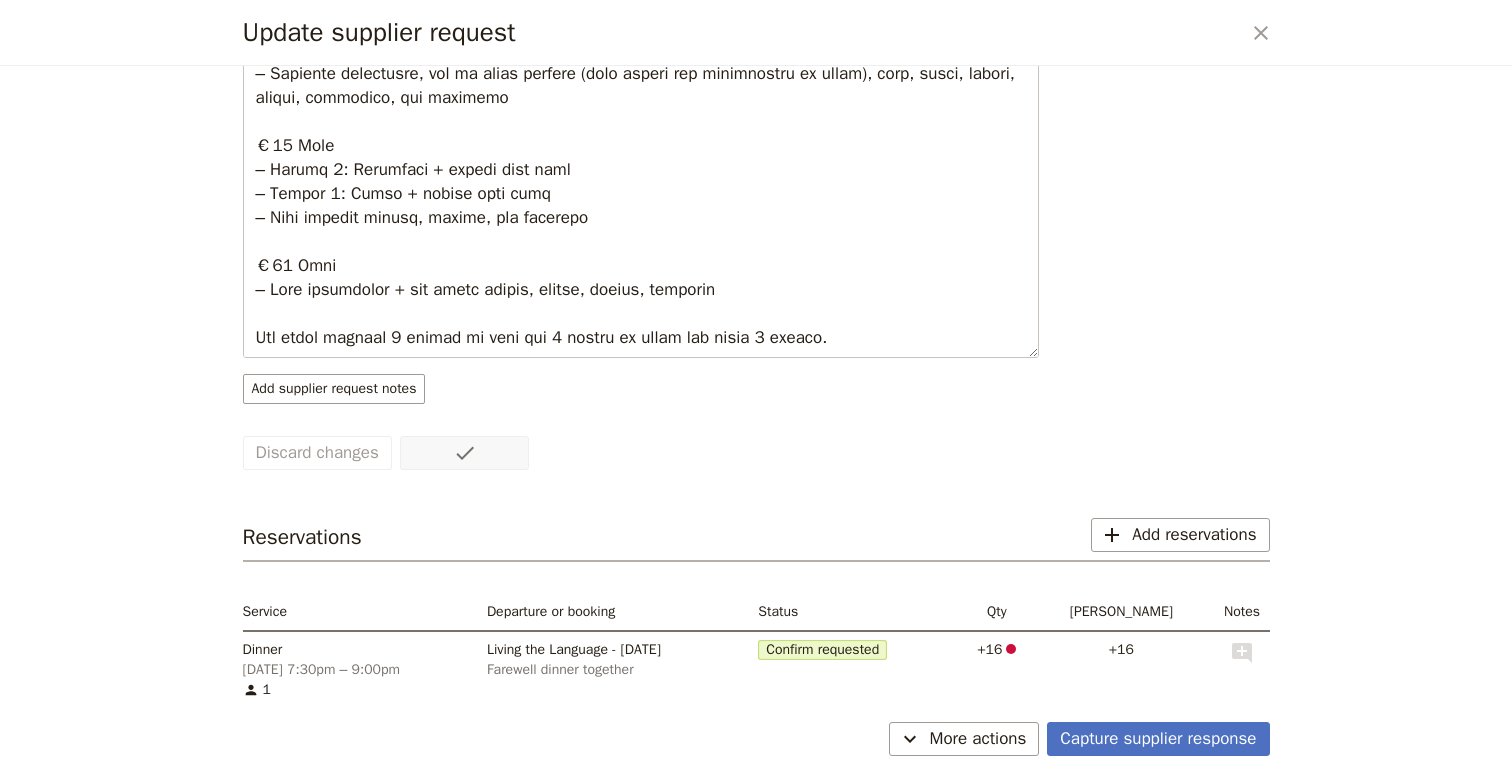 scroll, scrollTop: 540, scrollLeft: 0, axis: vertical 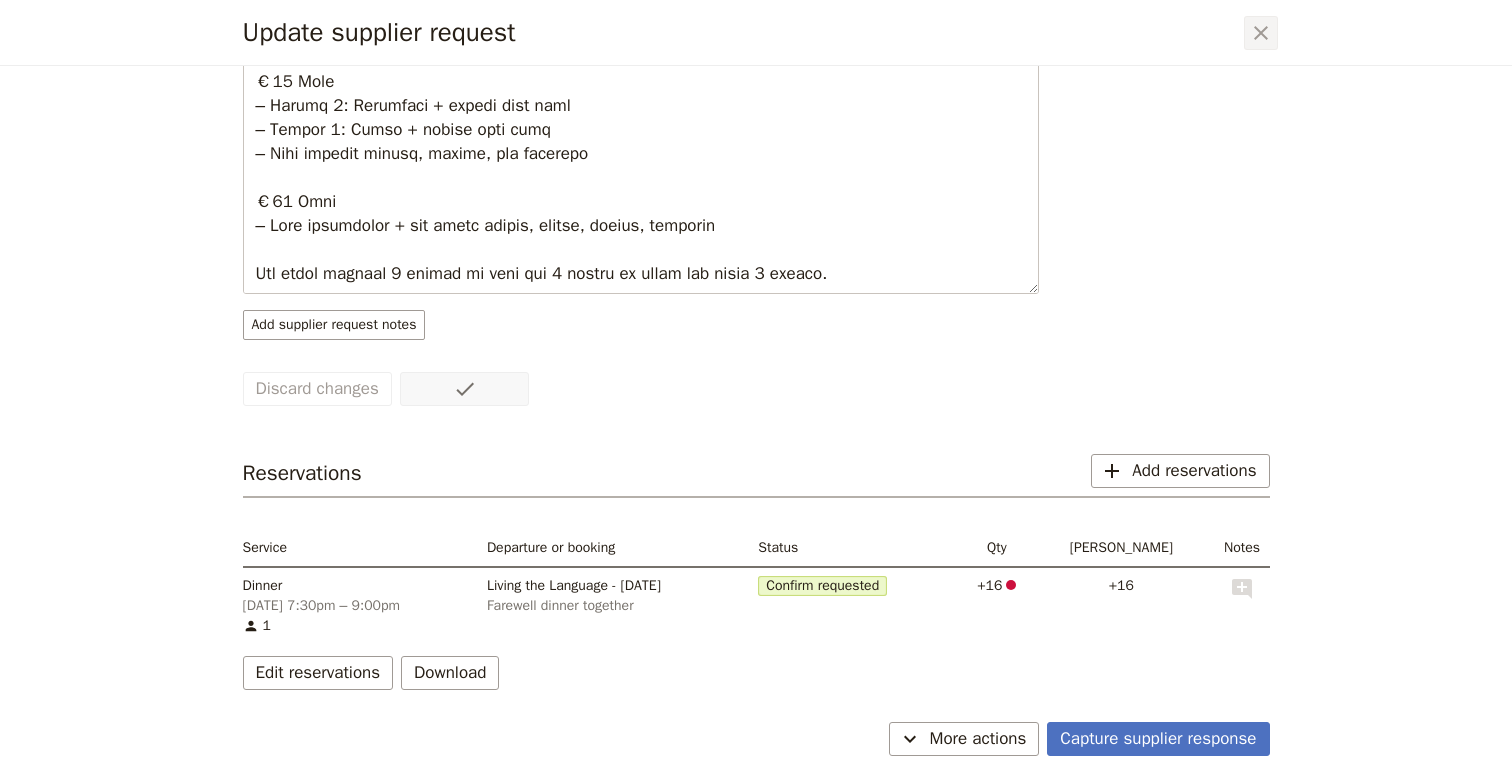click 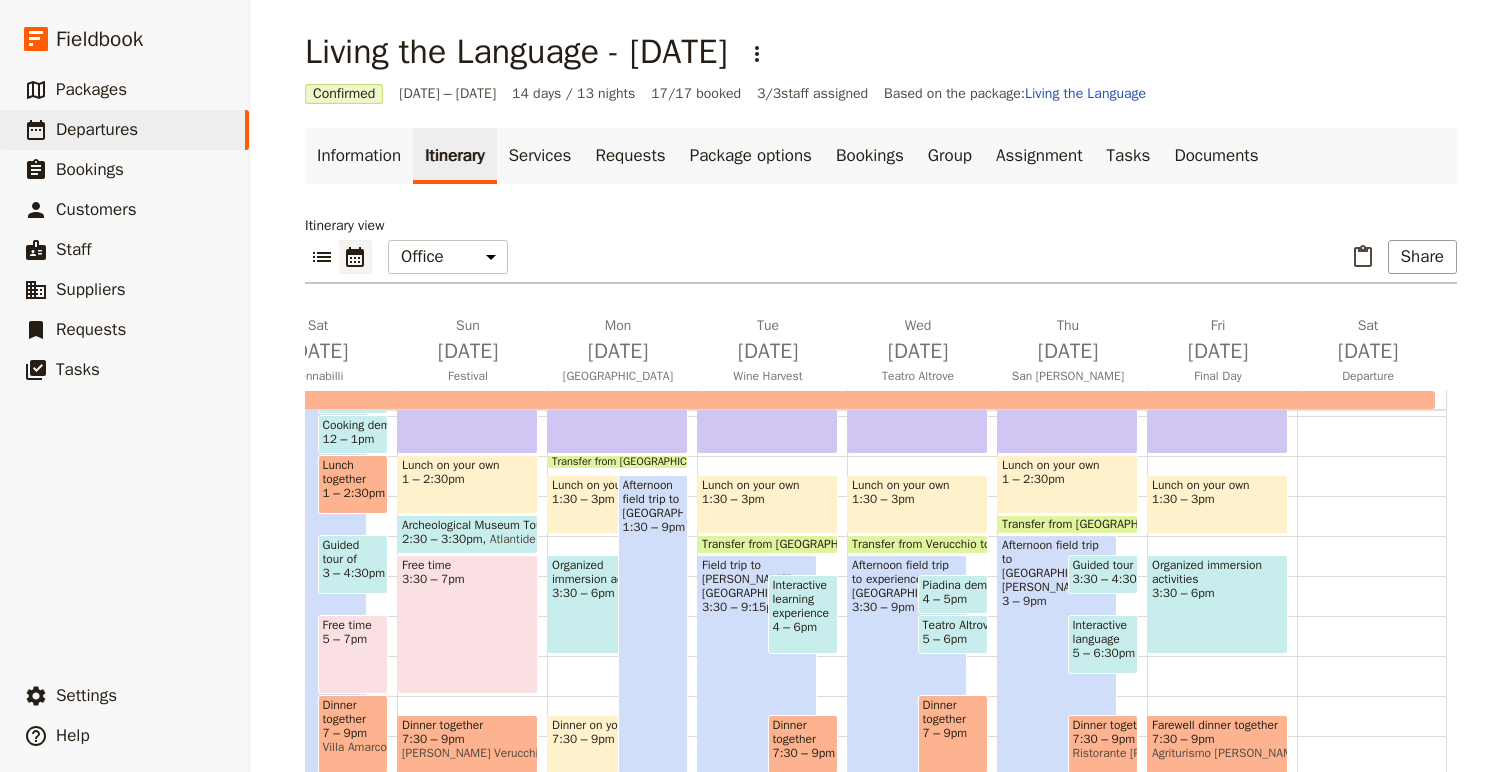 scroll, scrollTop: 156, scrollLeft: 0, axis: vertical 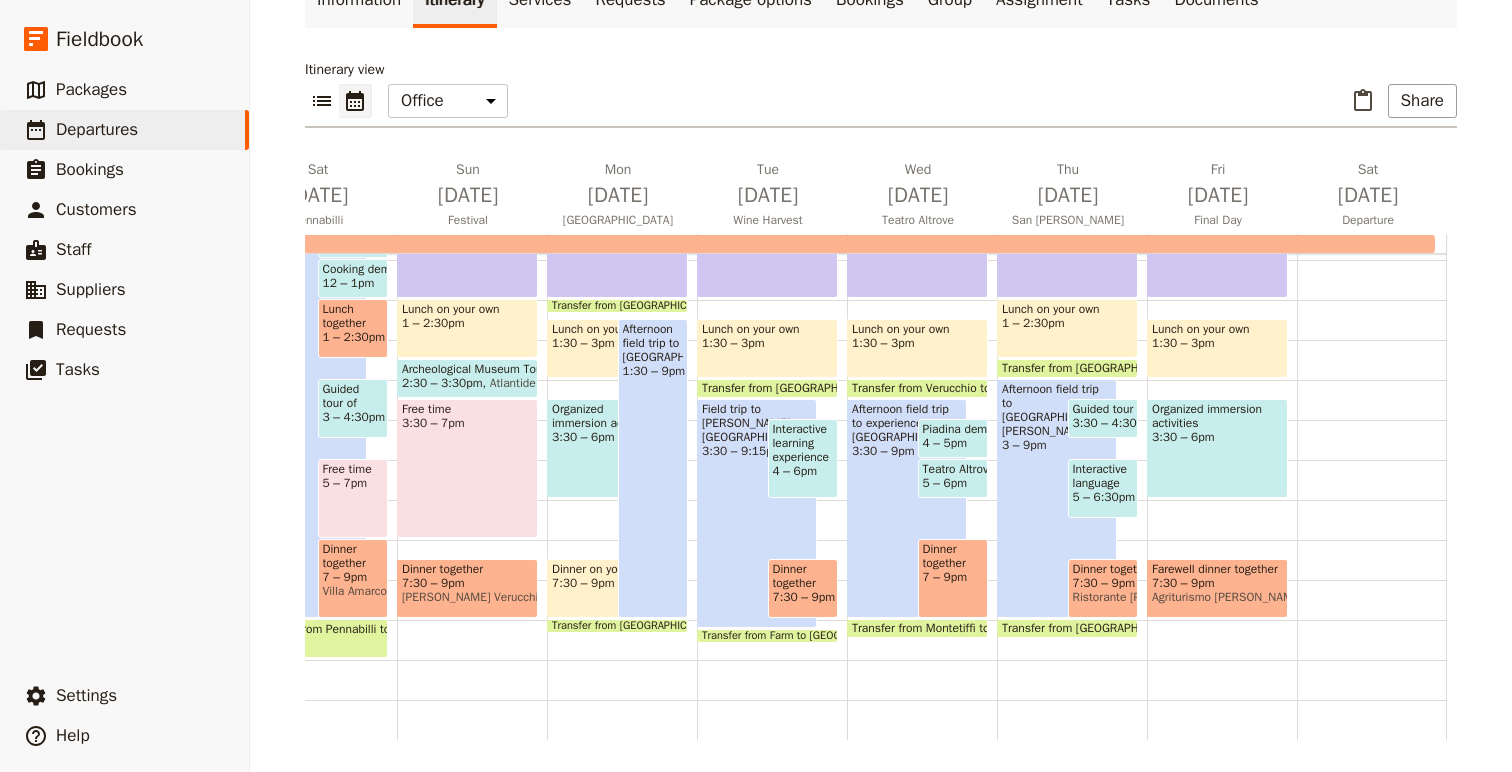 click on "7:30 – 9pm" at bounding box center [1103, 583] 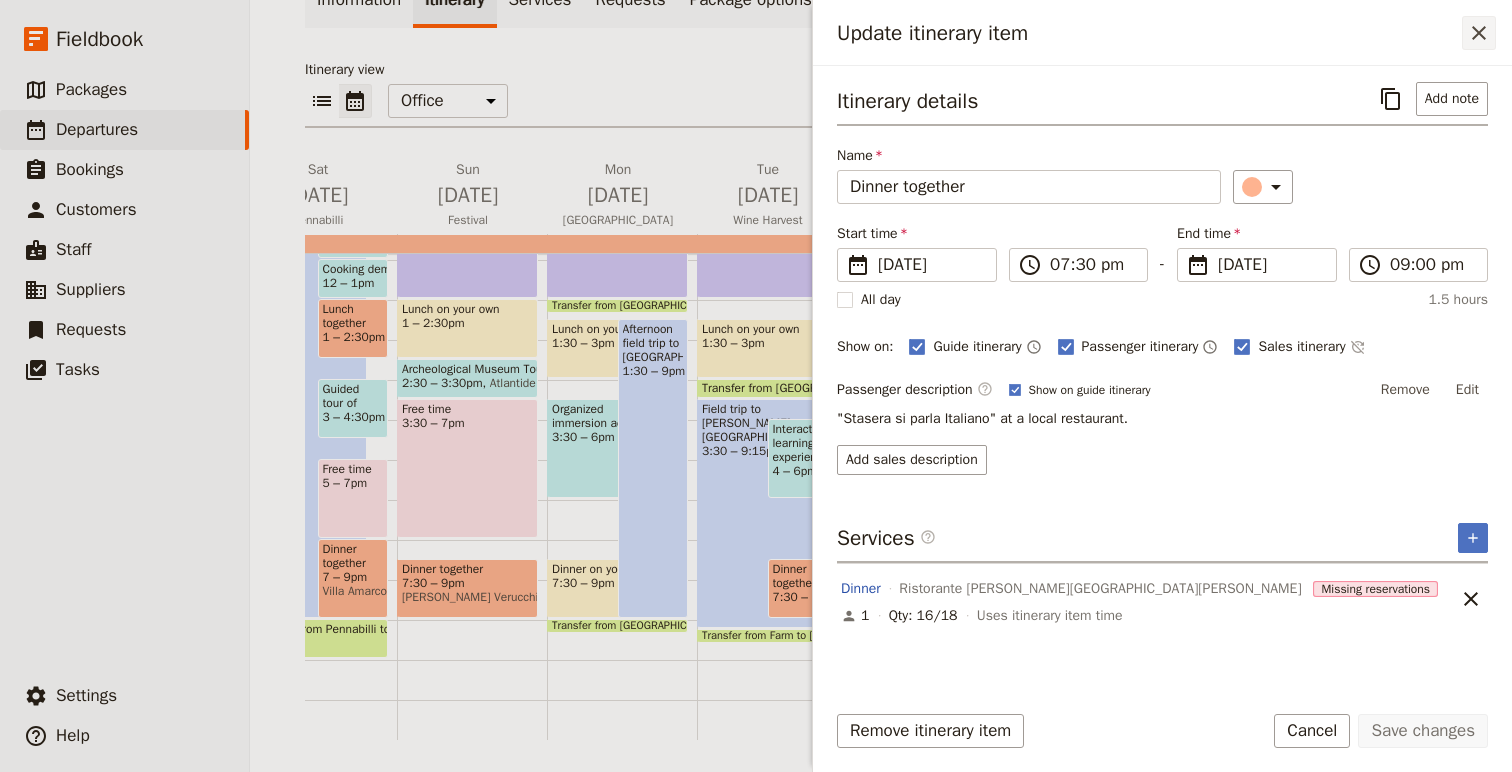 click 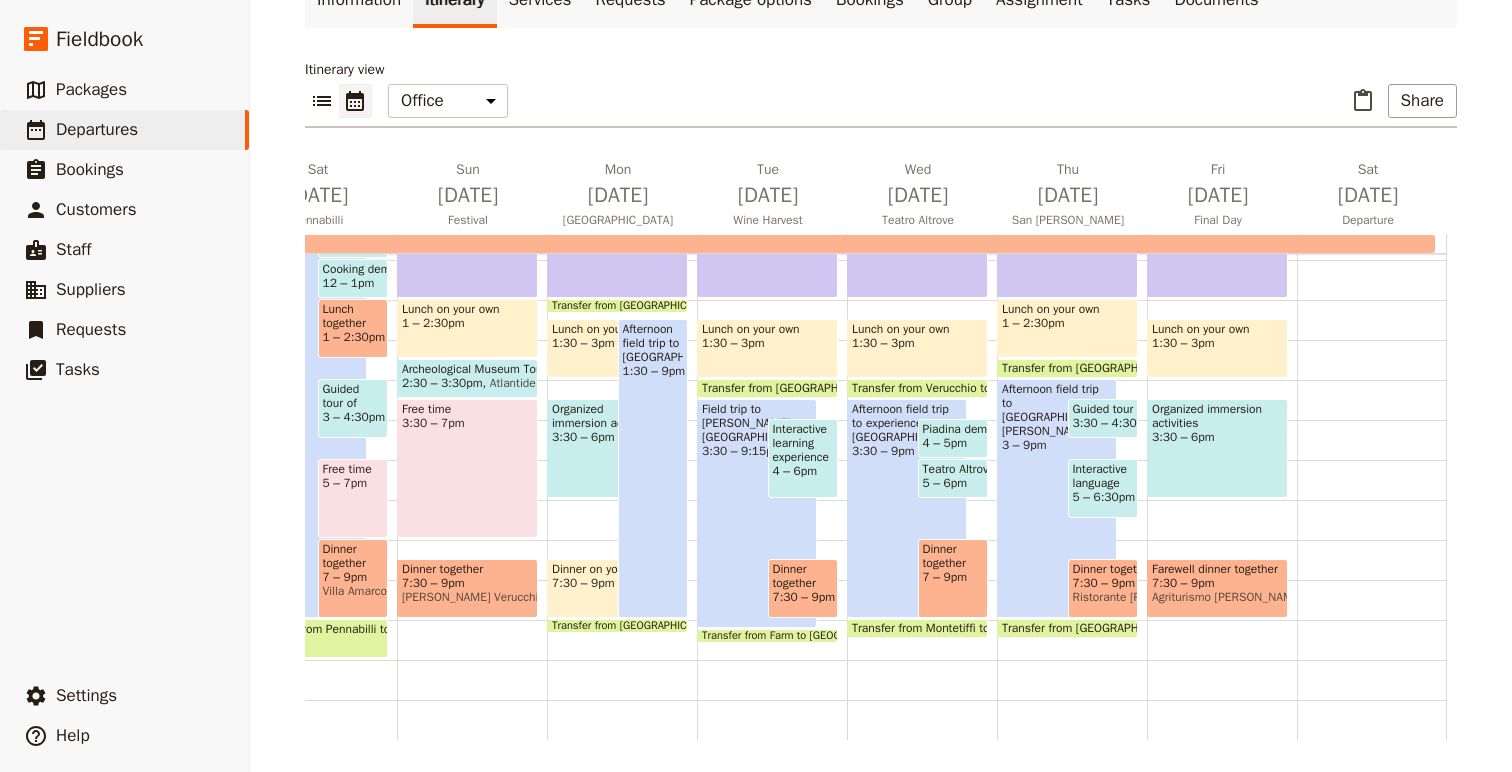 click on "7:30 – 9pm" at bounding box center (467, 583) 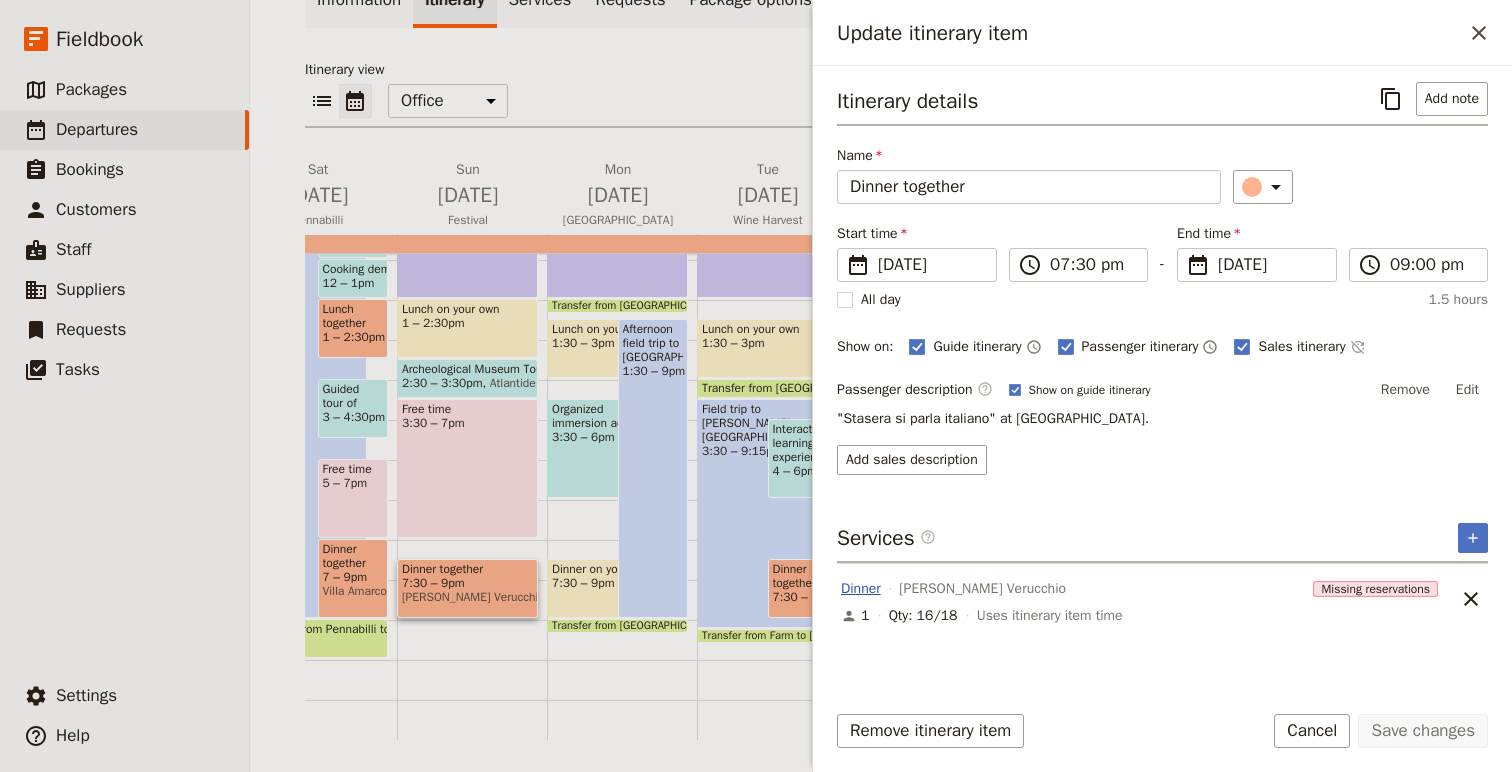 click on "Dinner" at bounding box center (861, 589) 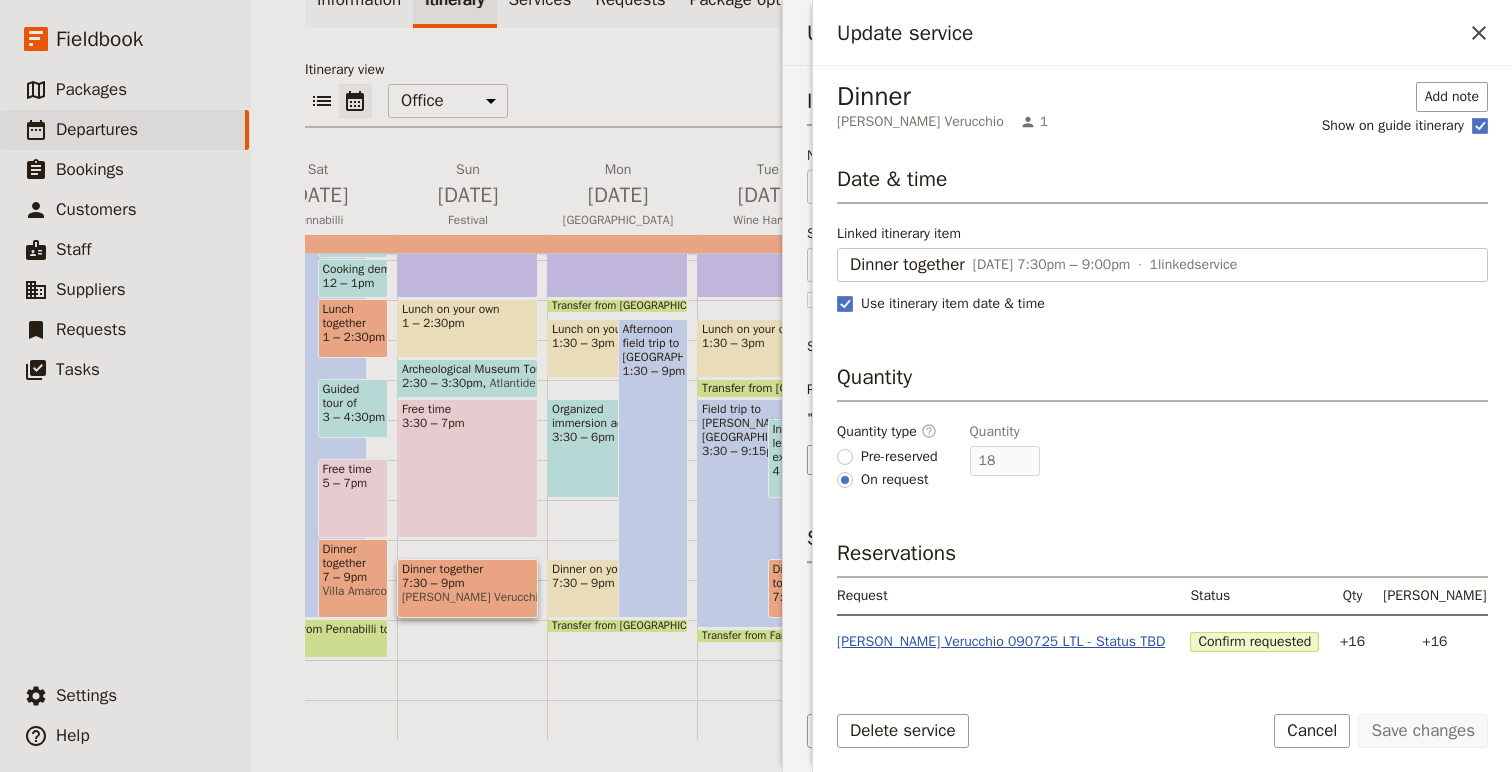 click on "[PERSON_NAME] Verucchio 090725 LTL - Status TBD" at bounding box center [1001, 642] 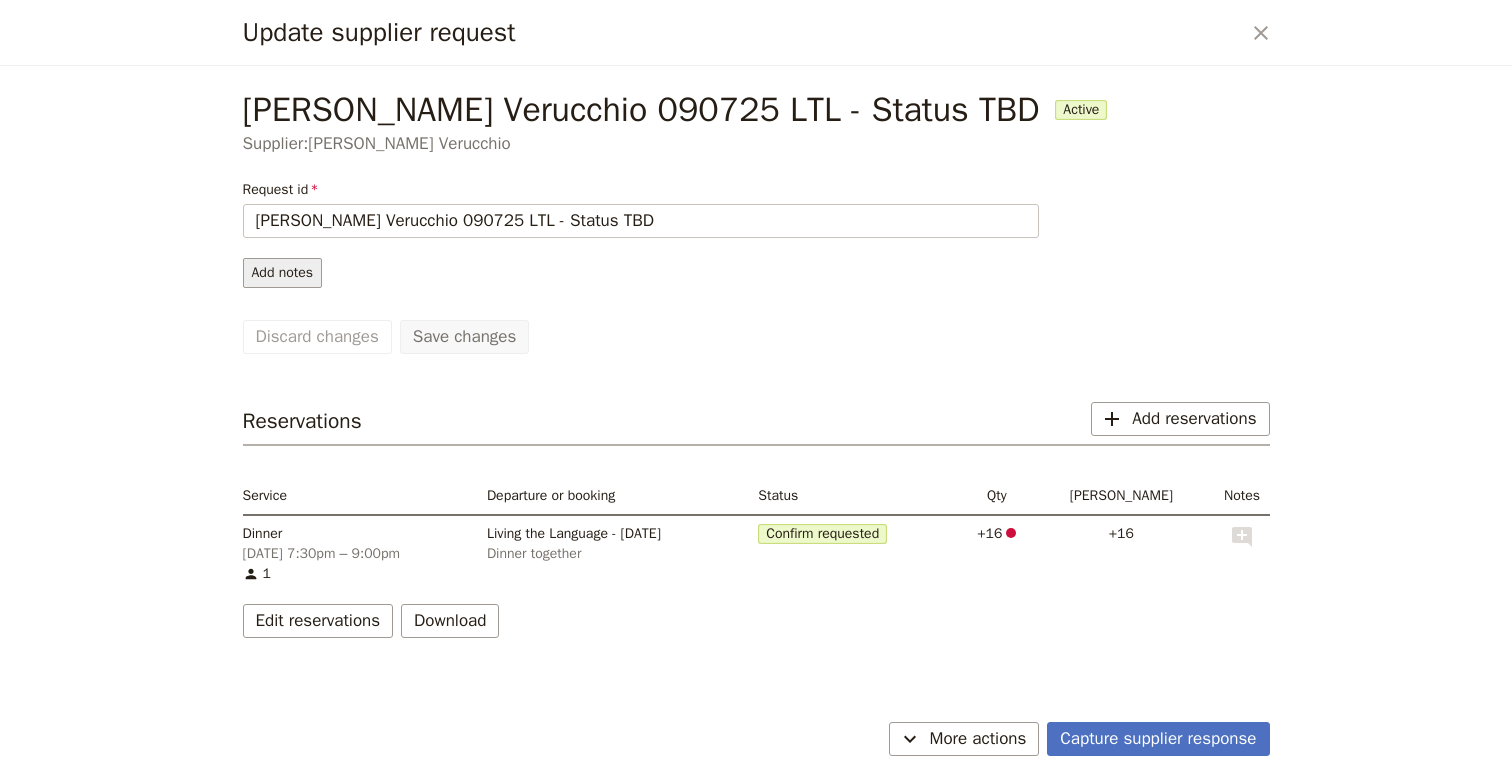 click on "Add notes" at bounding box center [283, 273] 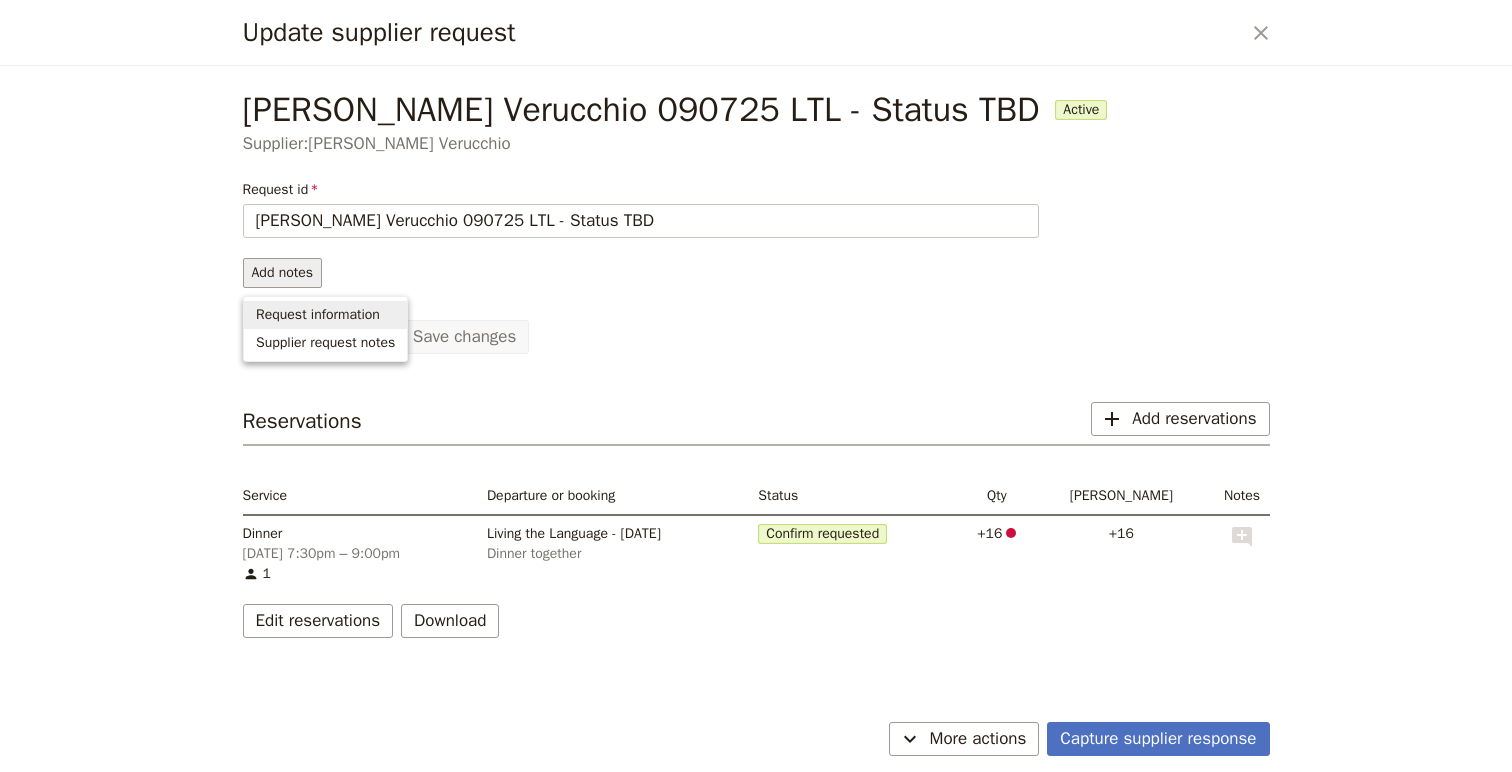 click on "Request information" at bounding box center (325, 315) 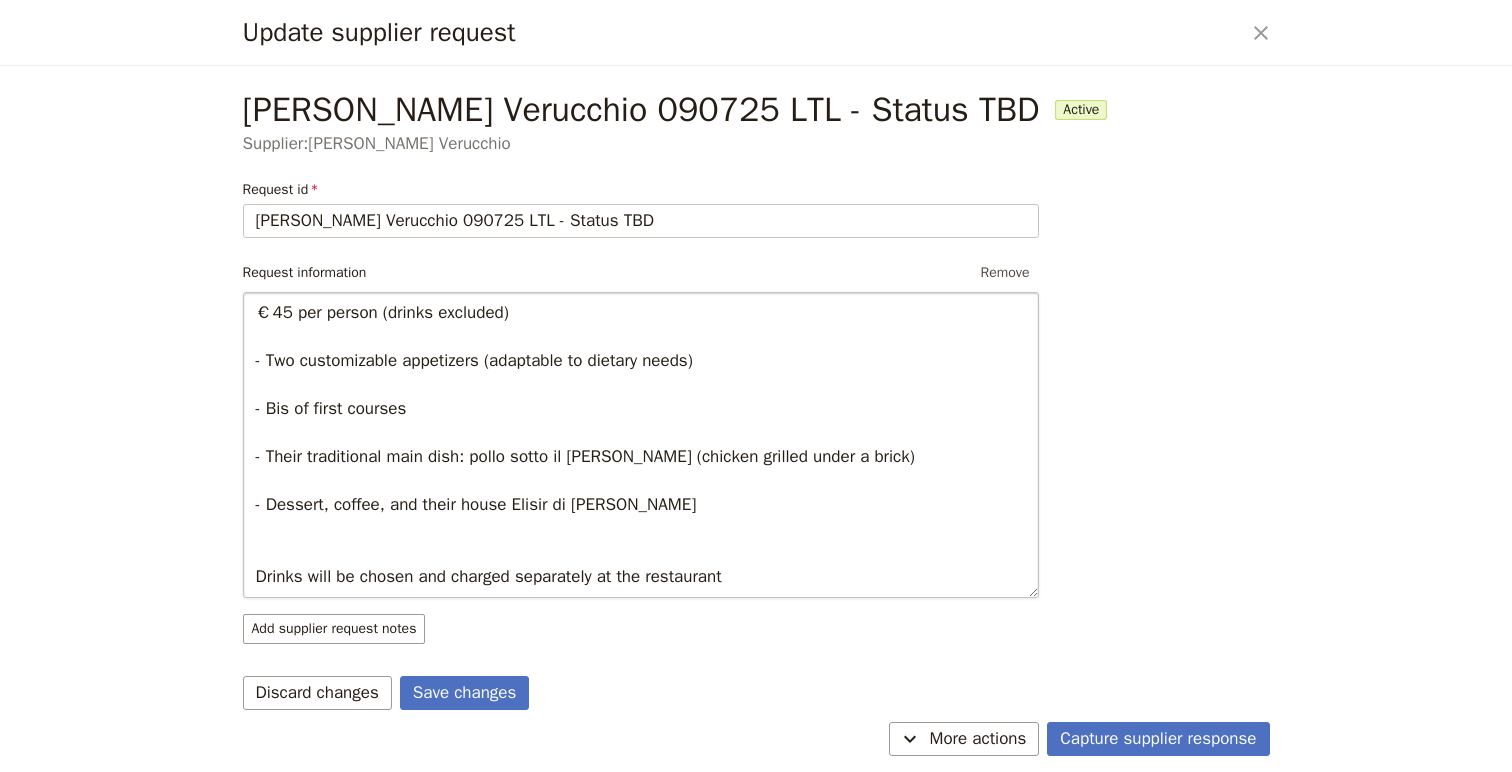 click on "€45 per person (drinks excluded)
- Two customizable appetizers (adaptable to dietary needs)
- Bis of first courses
- Their traditional main dish: pollo sotto il [PERSON_NAME] (chicken grilled under a brick)
- Dessert, coffee, and their house Elisir di [PERSON_NAME]
Drinks will be chosen and charged separately at the restaurant" at bounding box center (641, 445) 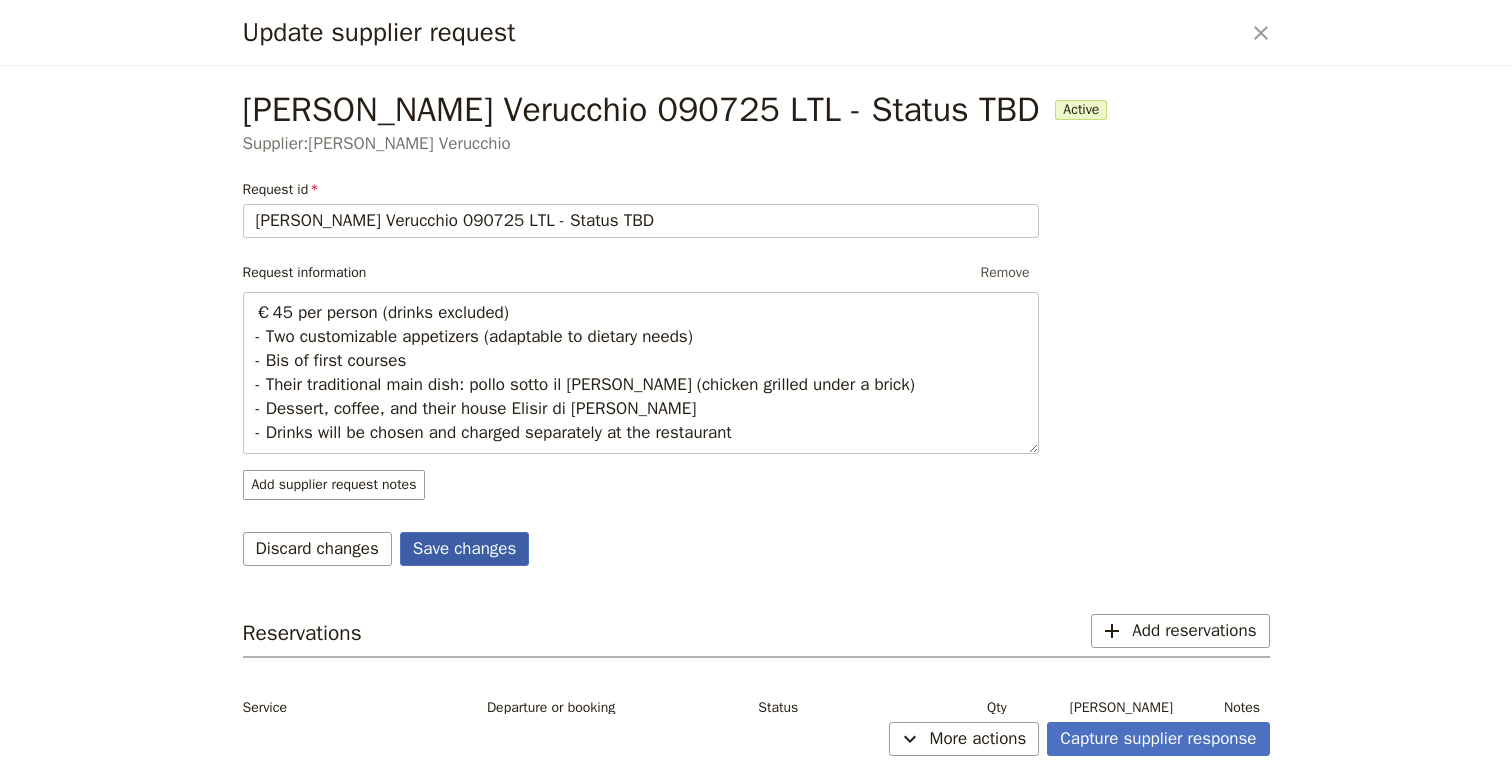 type on "€45 per person (drinks excluded)
- Two customizable appetizers (adaptable to dietary needs)
- Bis of first courses
- Their traditional main dish: pollo sotto il [PERSON_NAME] (chicken grilled under a brick)
- Dessert, coffee, and their house Elisir di [PERSON_NAME]
- Drinks will be chosen and charged separately at the restaurant" 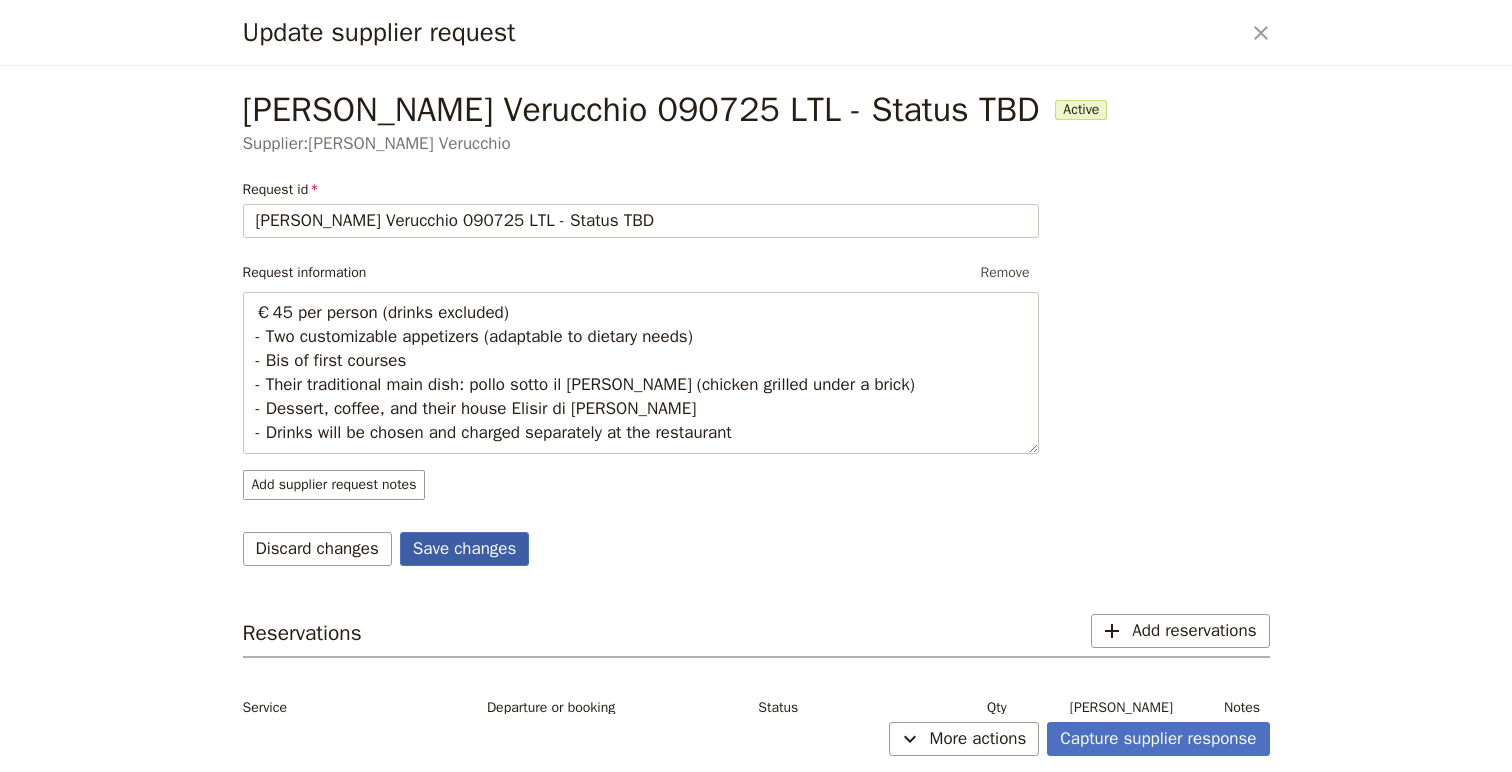 click on "Save changes" at bounding box center (465, 549) 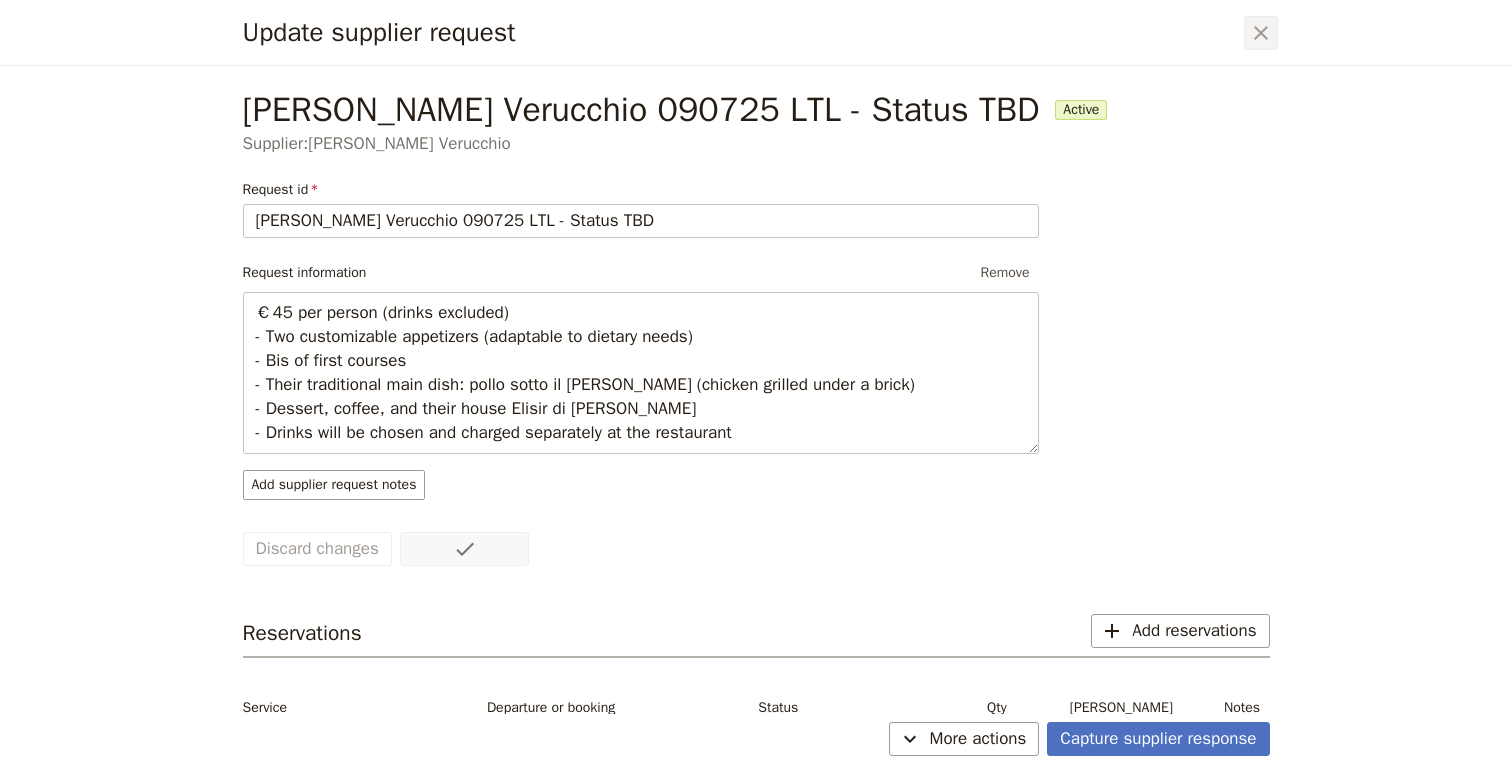 click 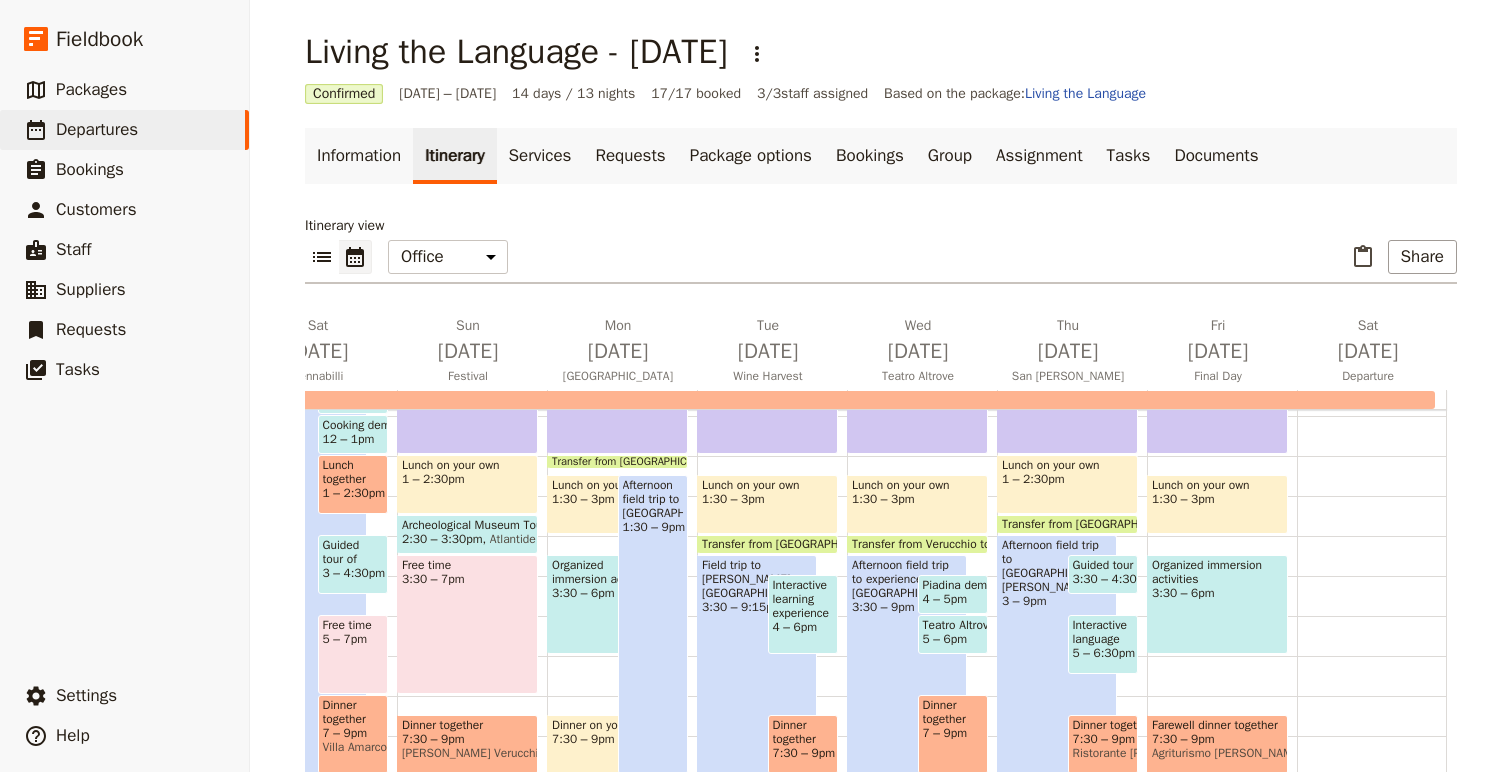 click on "Farewell dinner together 7:30 – 9pm Agriturismo [PERSON_NAME]" at bounding box center (1217, 744) 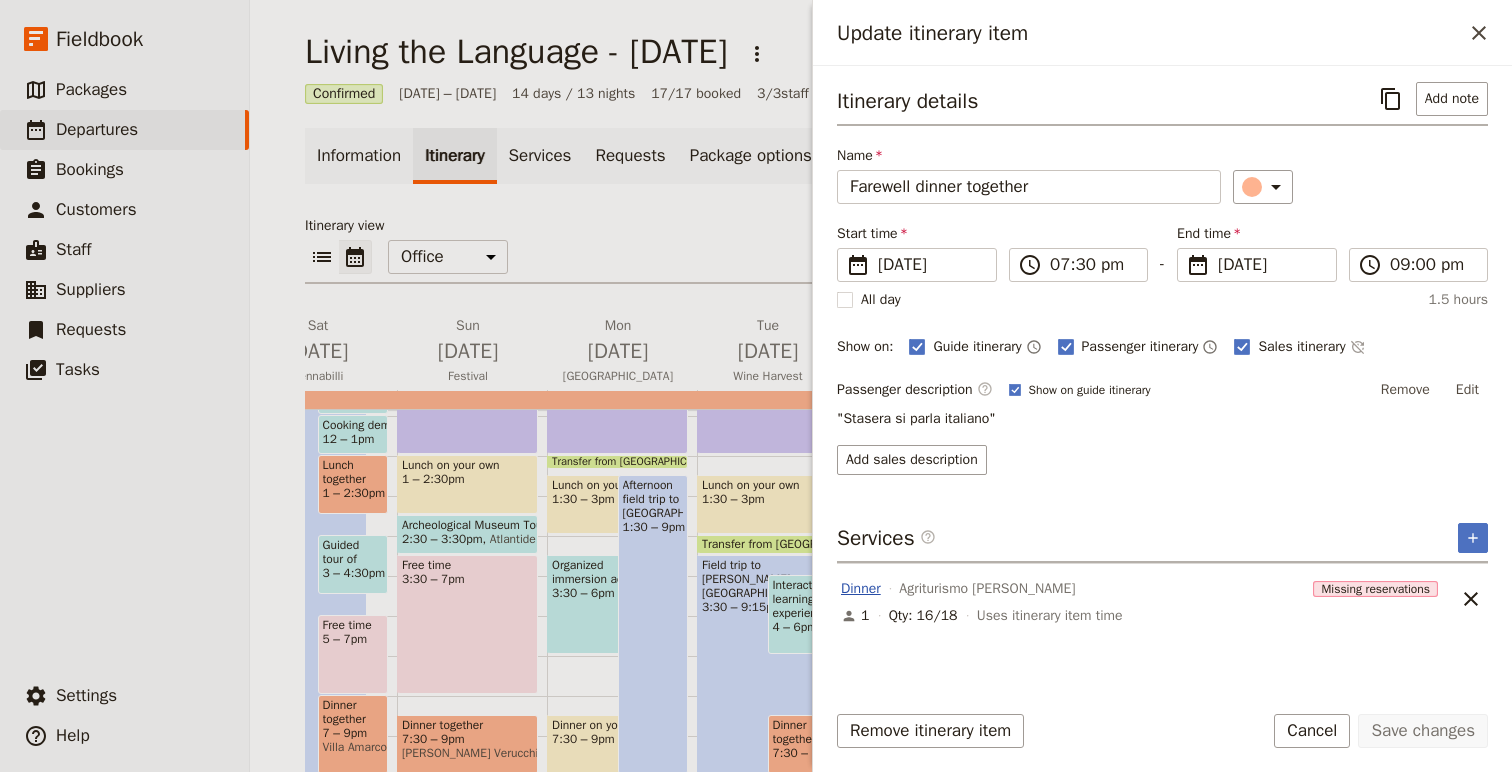 click on "Dinner" at bounding box center [861, 589] 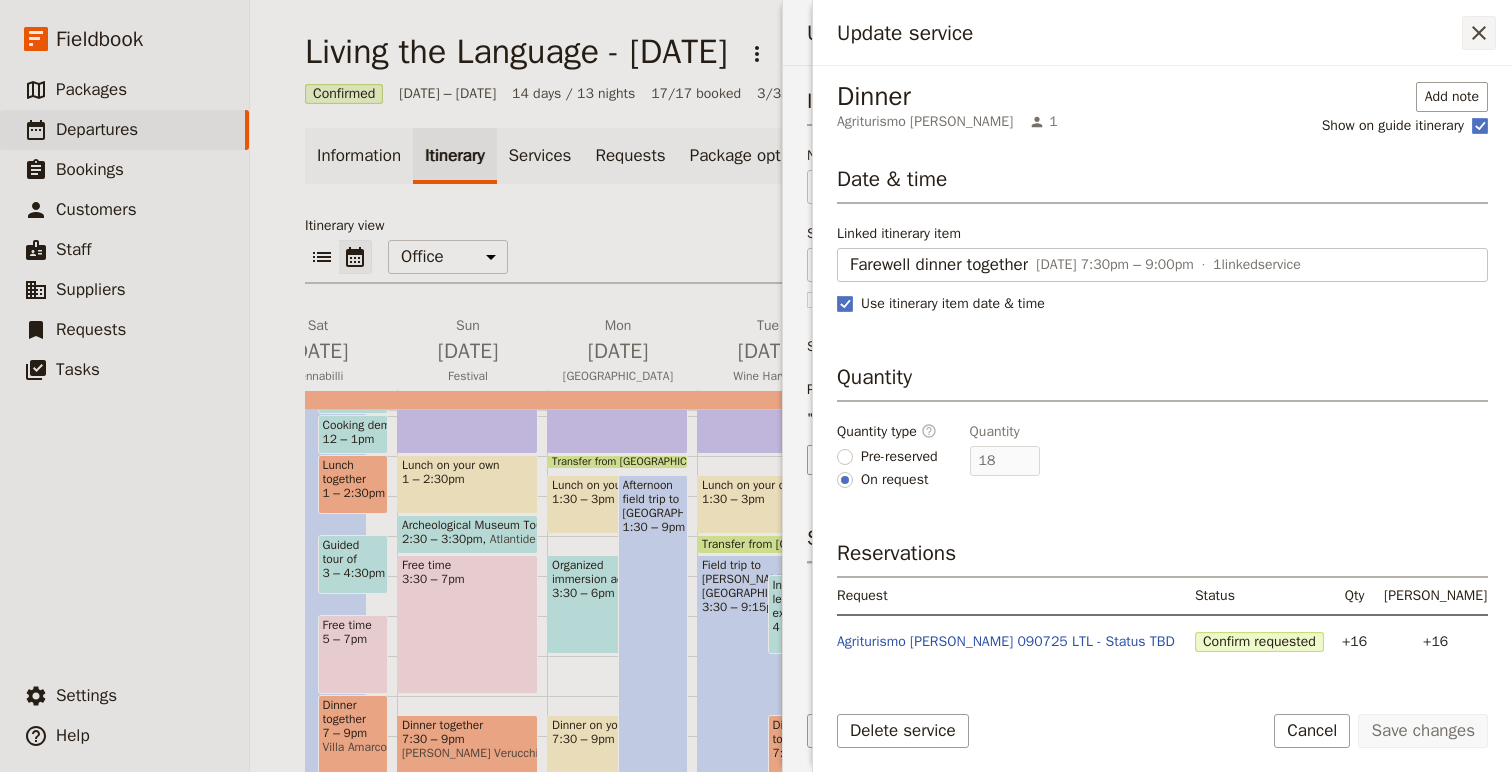 click 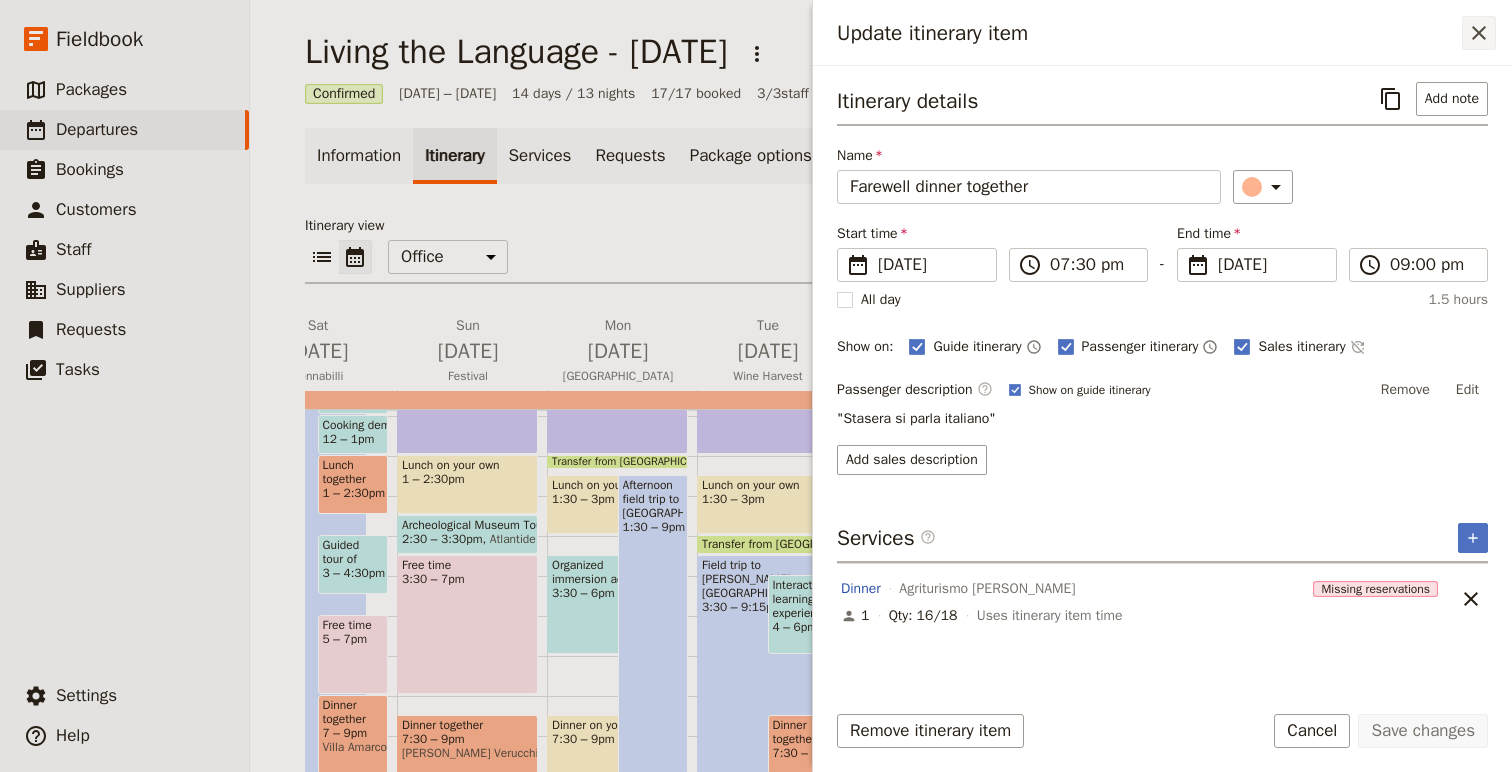 click 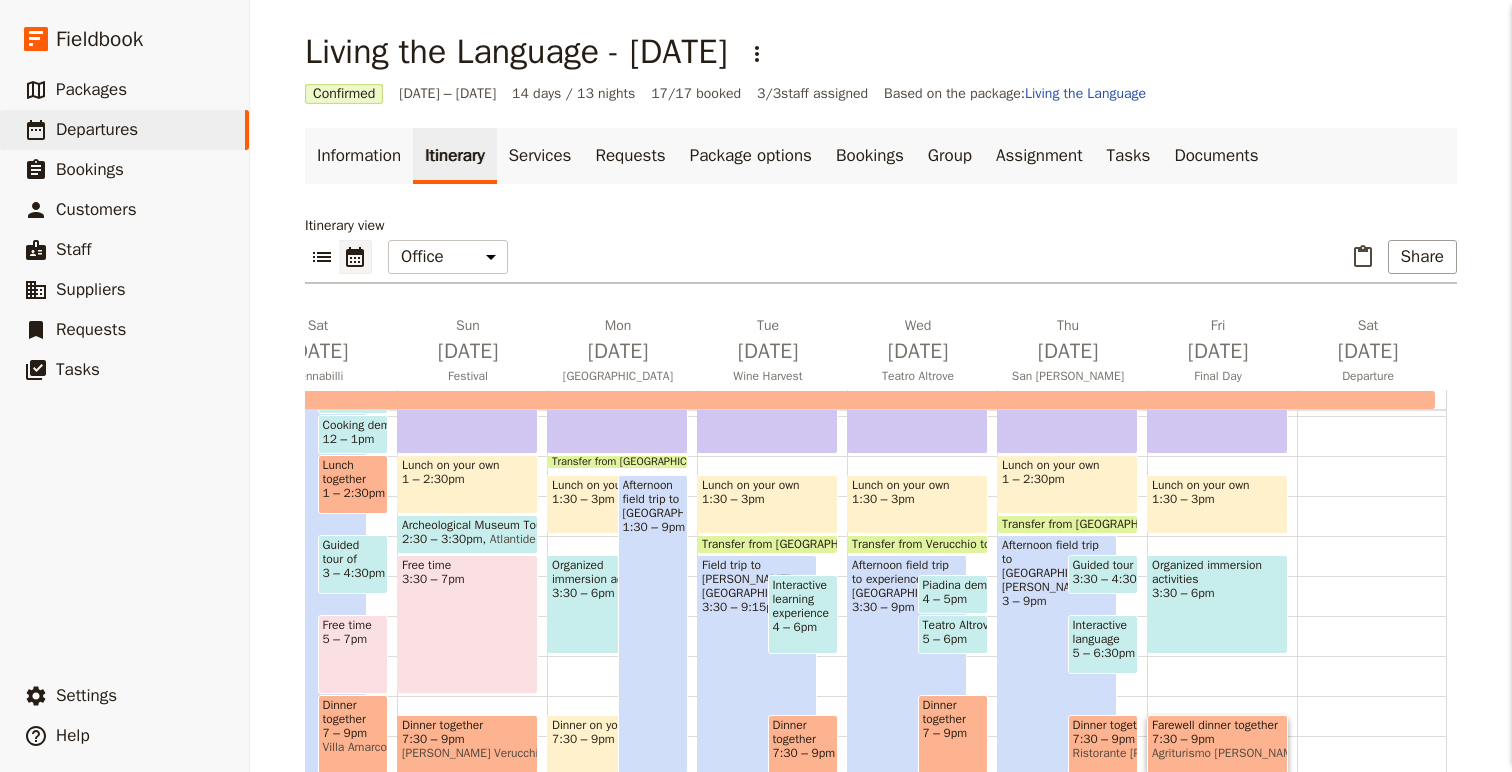 scroll, scrollTop: 1, scrollLeft: 0, axis: vertical 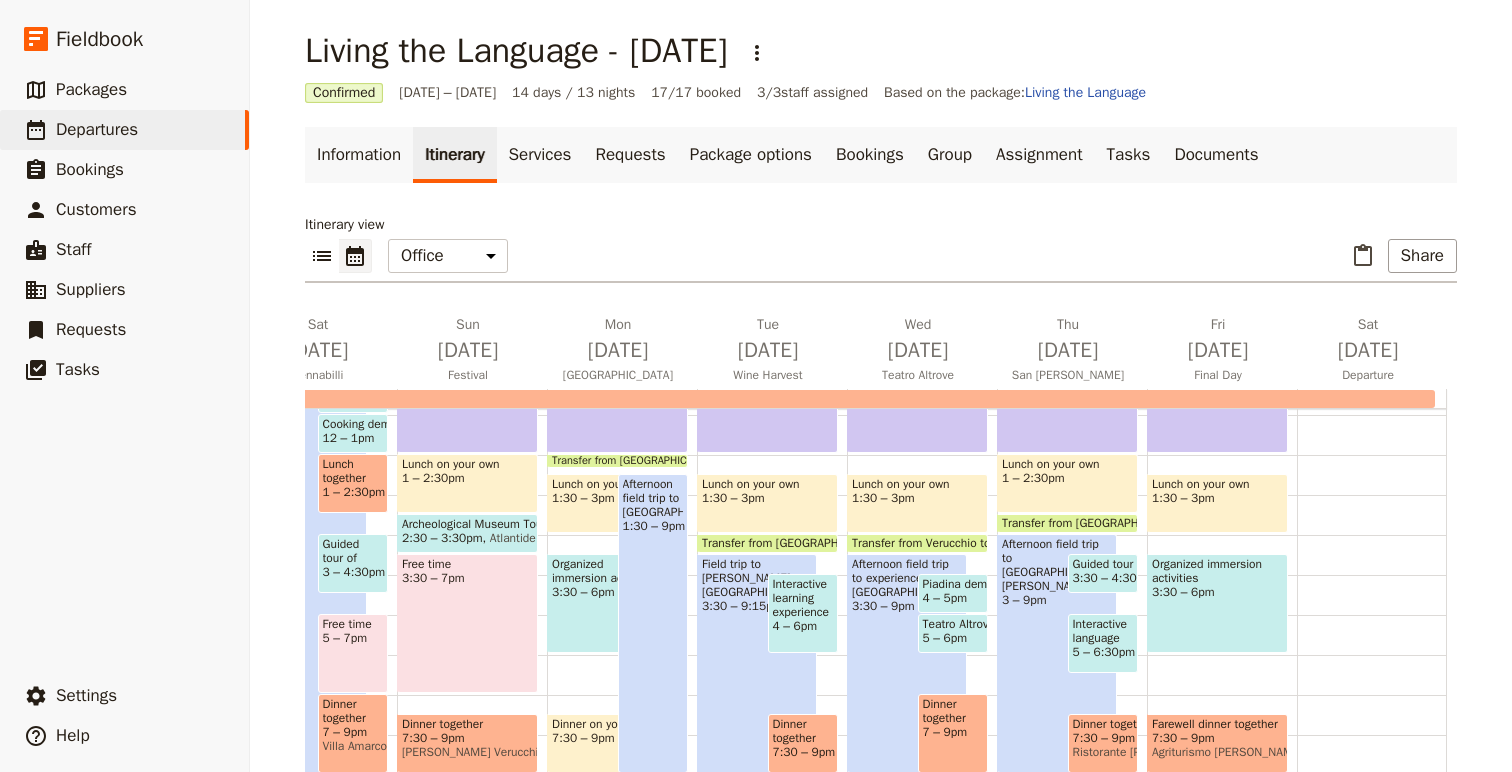click on "Farewell dinner together" at bounding box center [1217, 724] 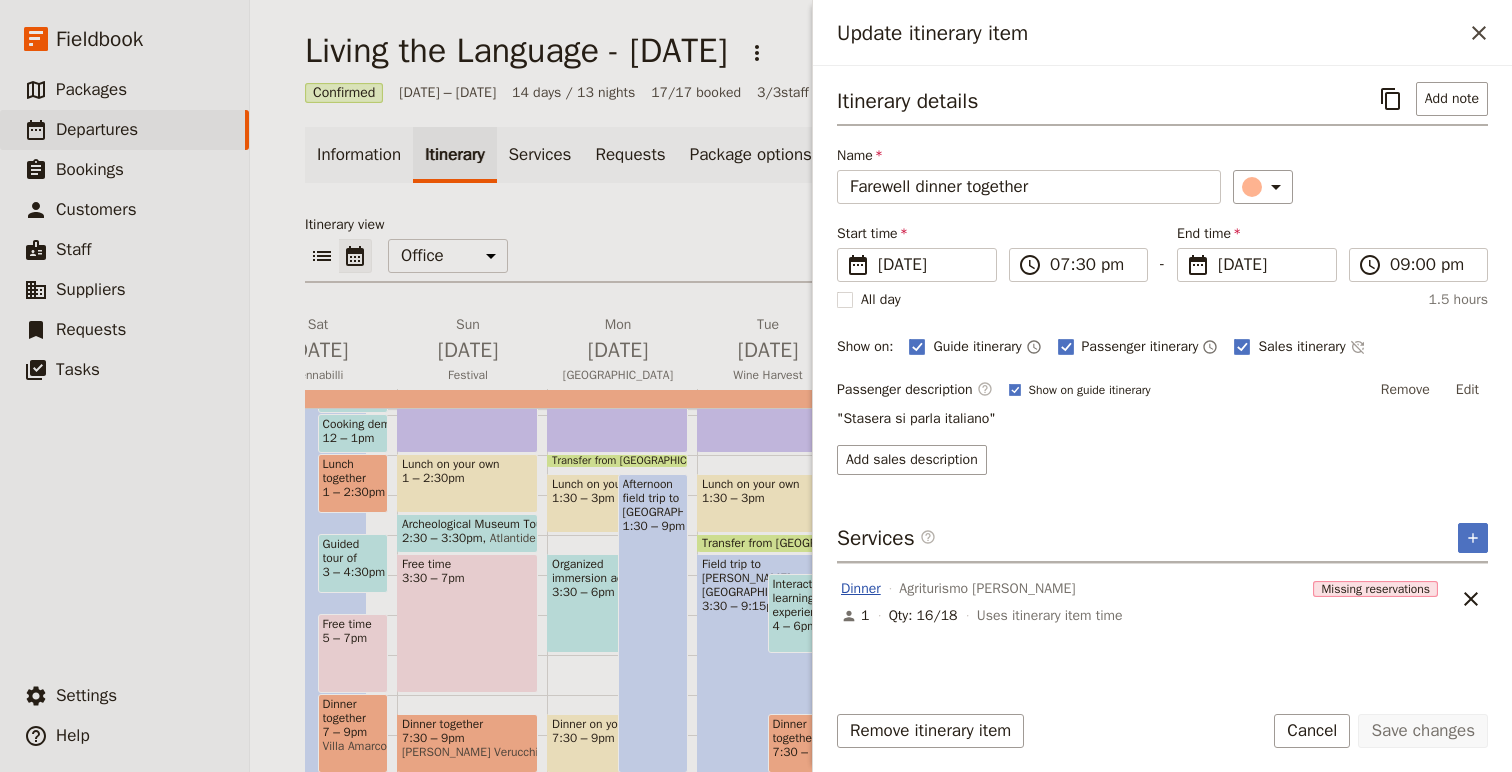 click on "Dinner" at bounding box center [861, 589] 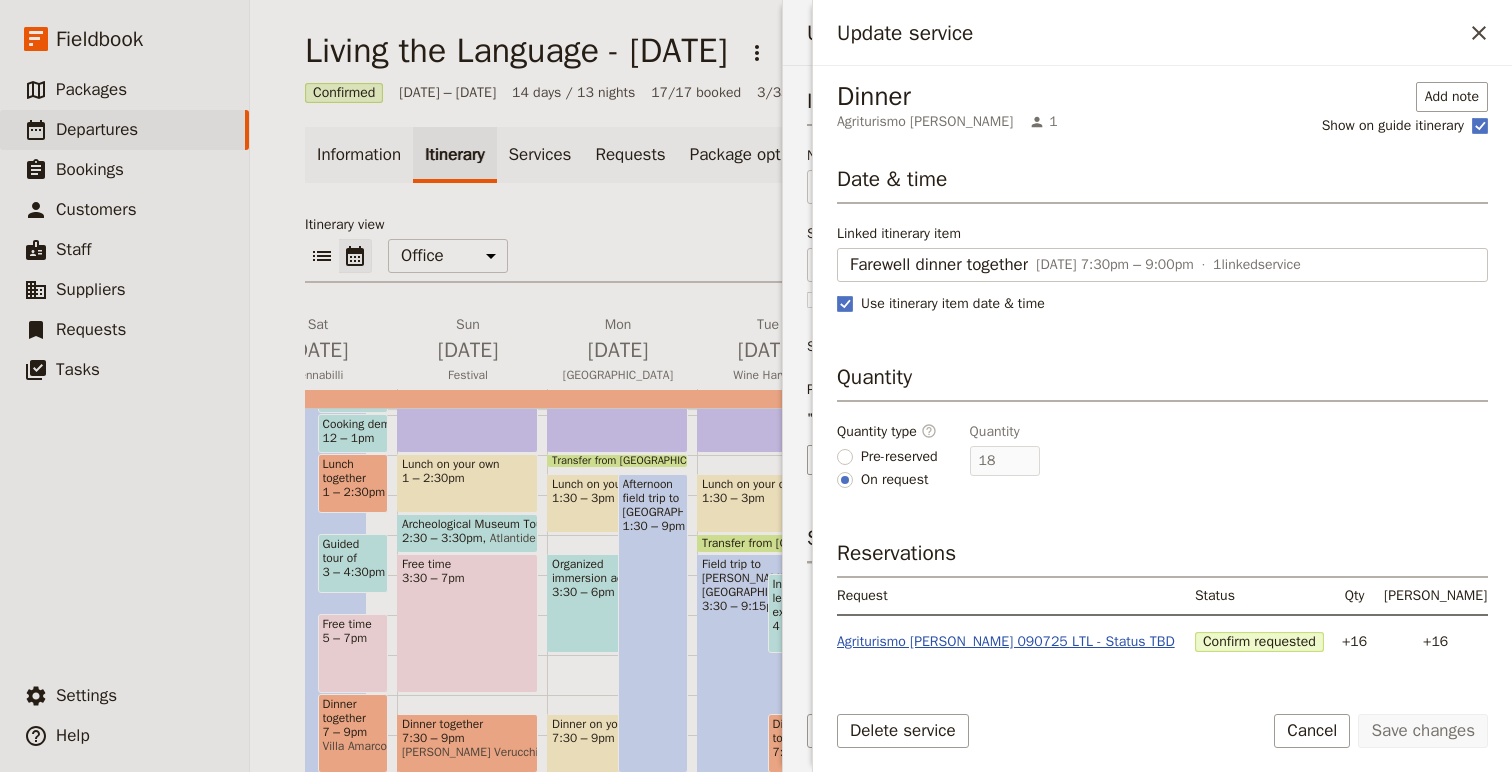 click on "Agriturismo [PERSON_NAME] 090725 LTL - Status TBD" at bounding box center [1006, 642] 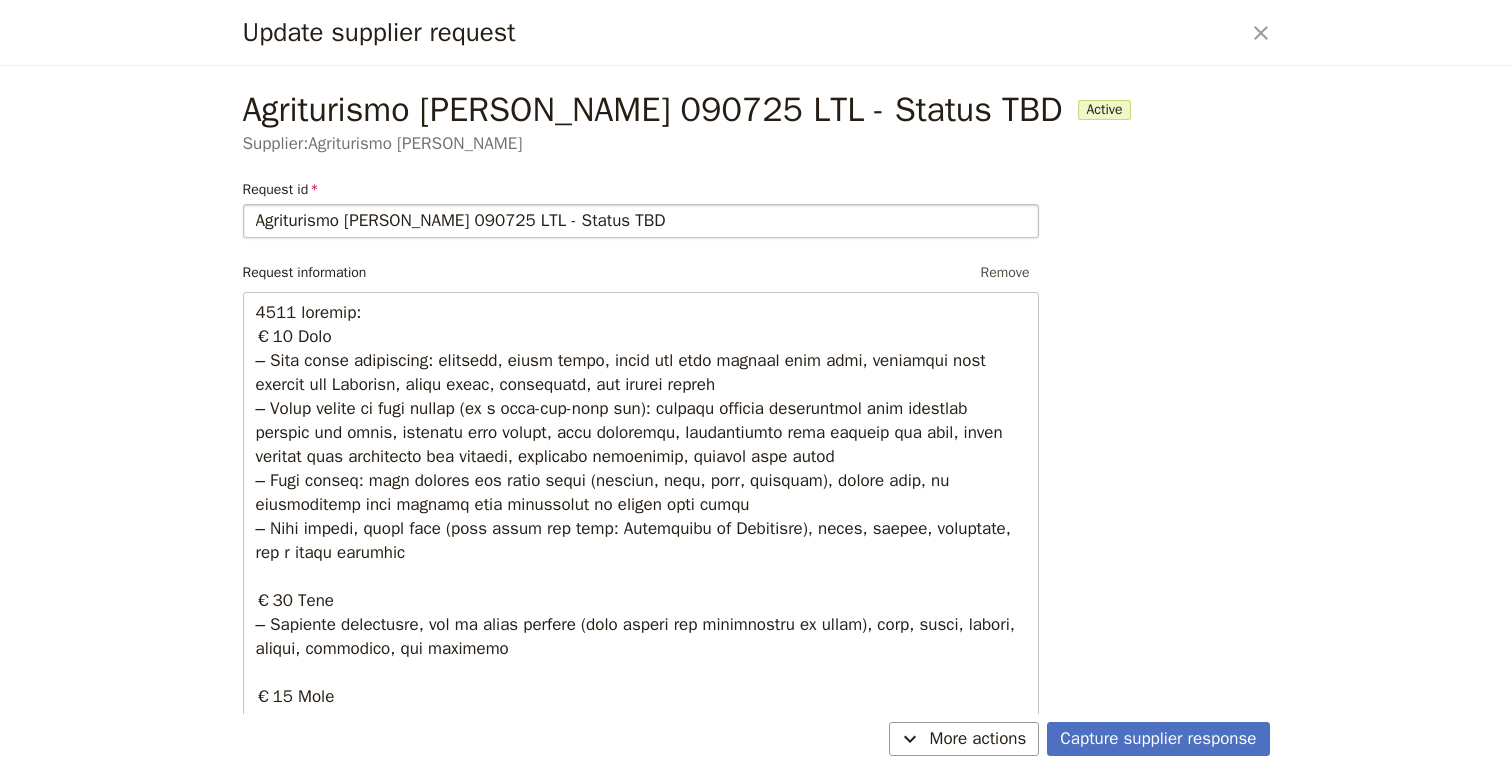 click on "Agriturismo [PERSON_NAME] 090725 LTL - Status TBD" at bounding box center (641, 221) 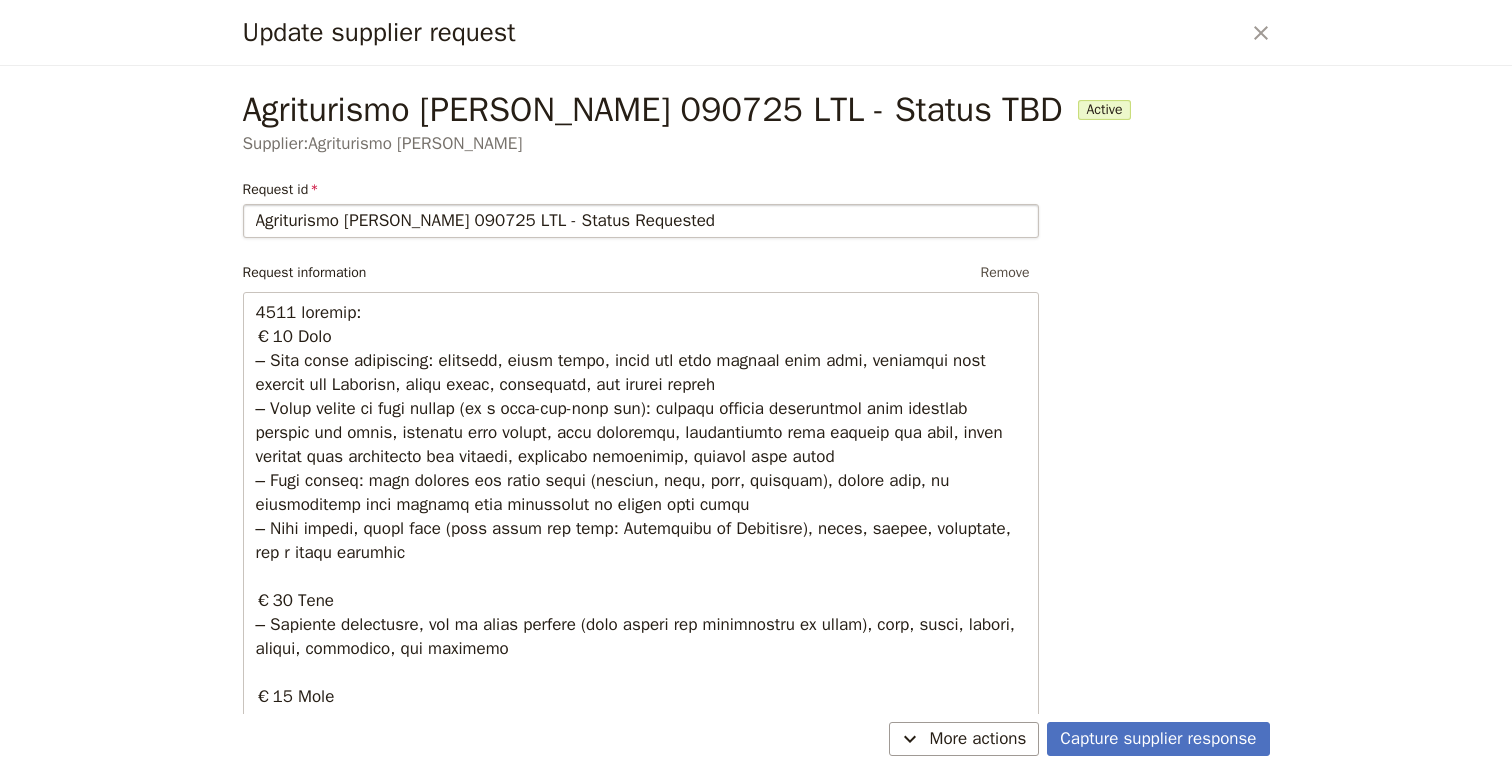 click on "Agriturismo [PERSON_NAME] 090725 LTL - Status Requested" at bounding box center (641, 221) 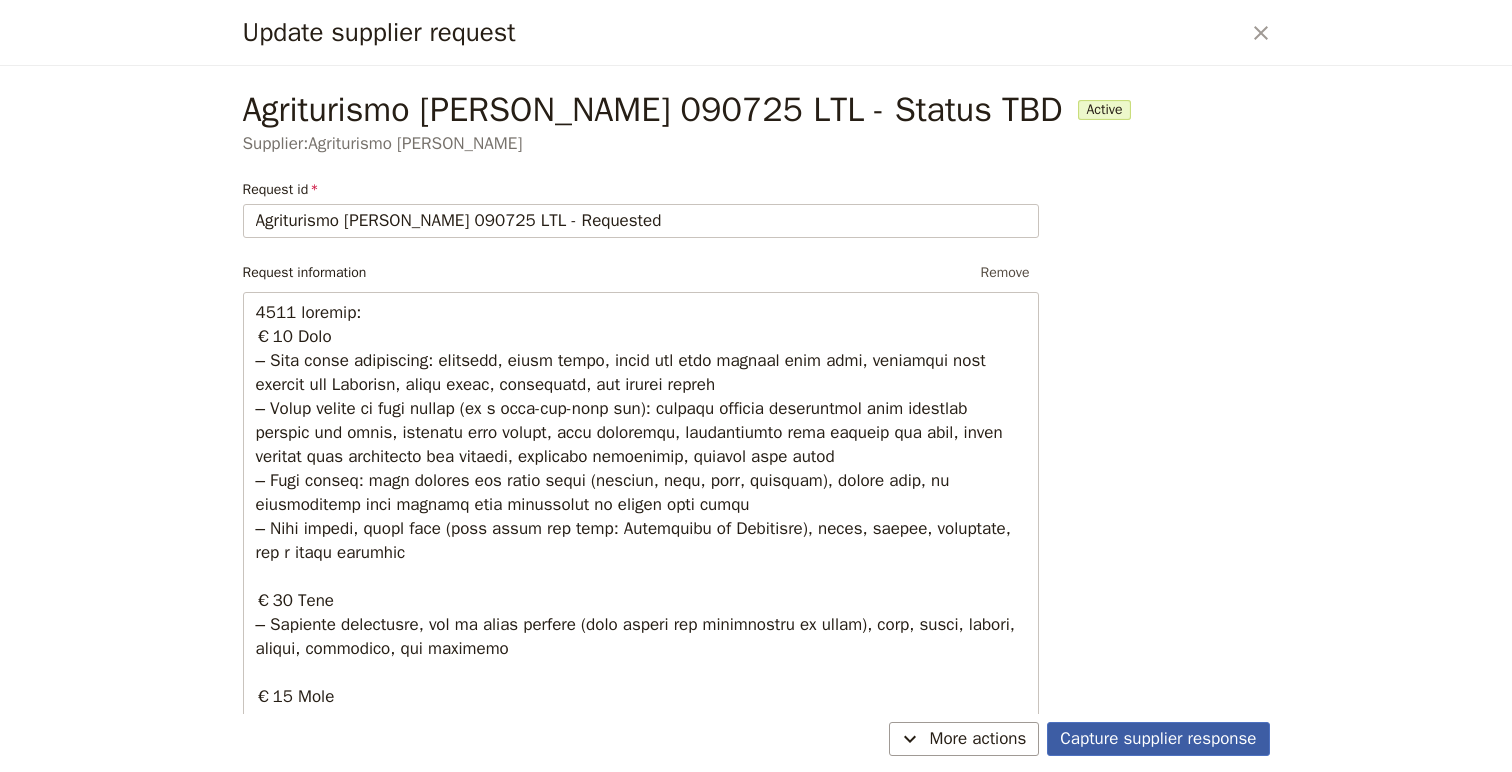 click on "Capture supplier response" at bounding box center (1158, 739) 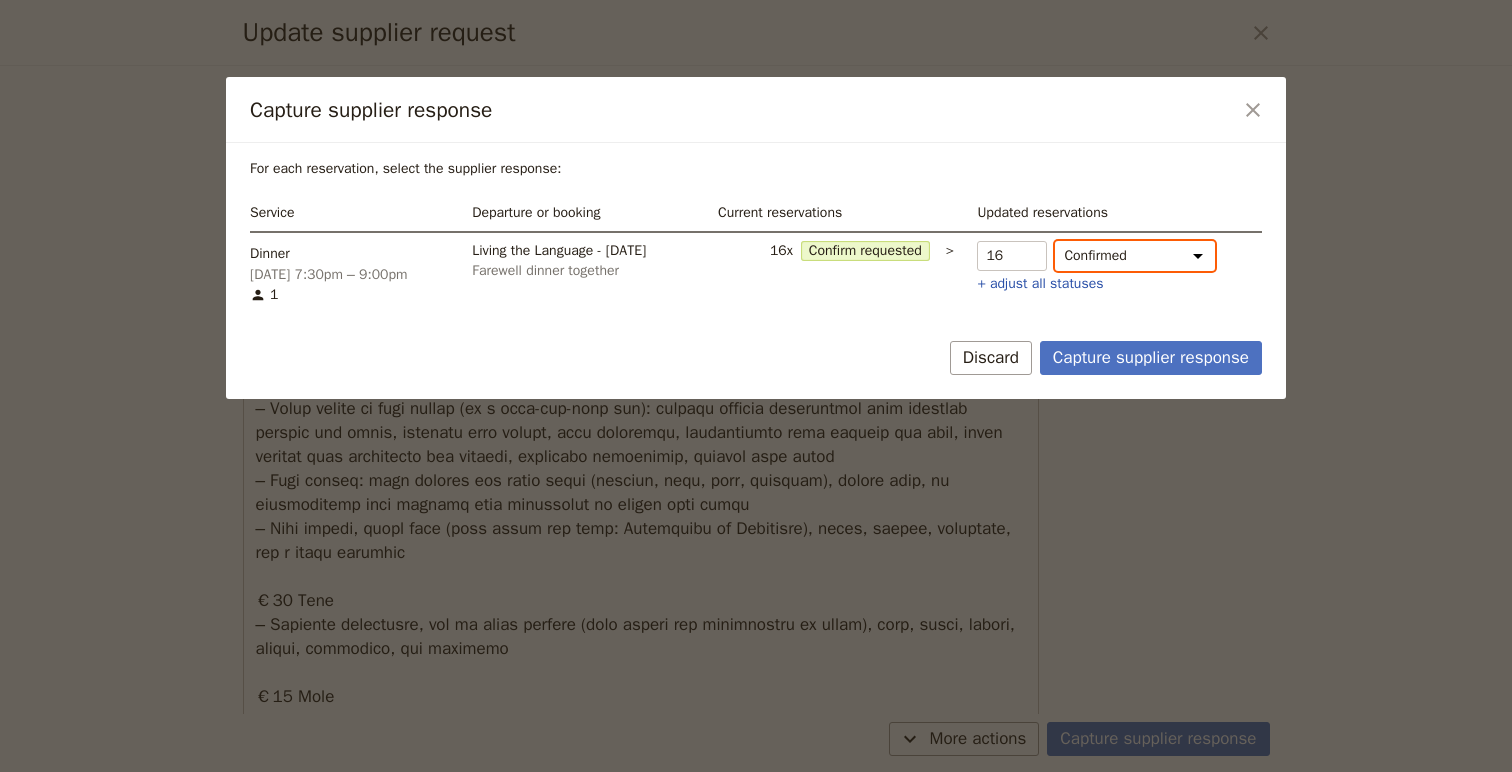 click on "Confirmed Confirm requested Hold Not fulfilled" at bounding box center [1135, 256] 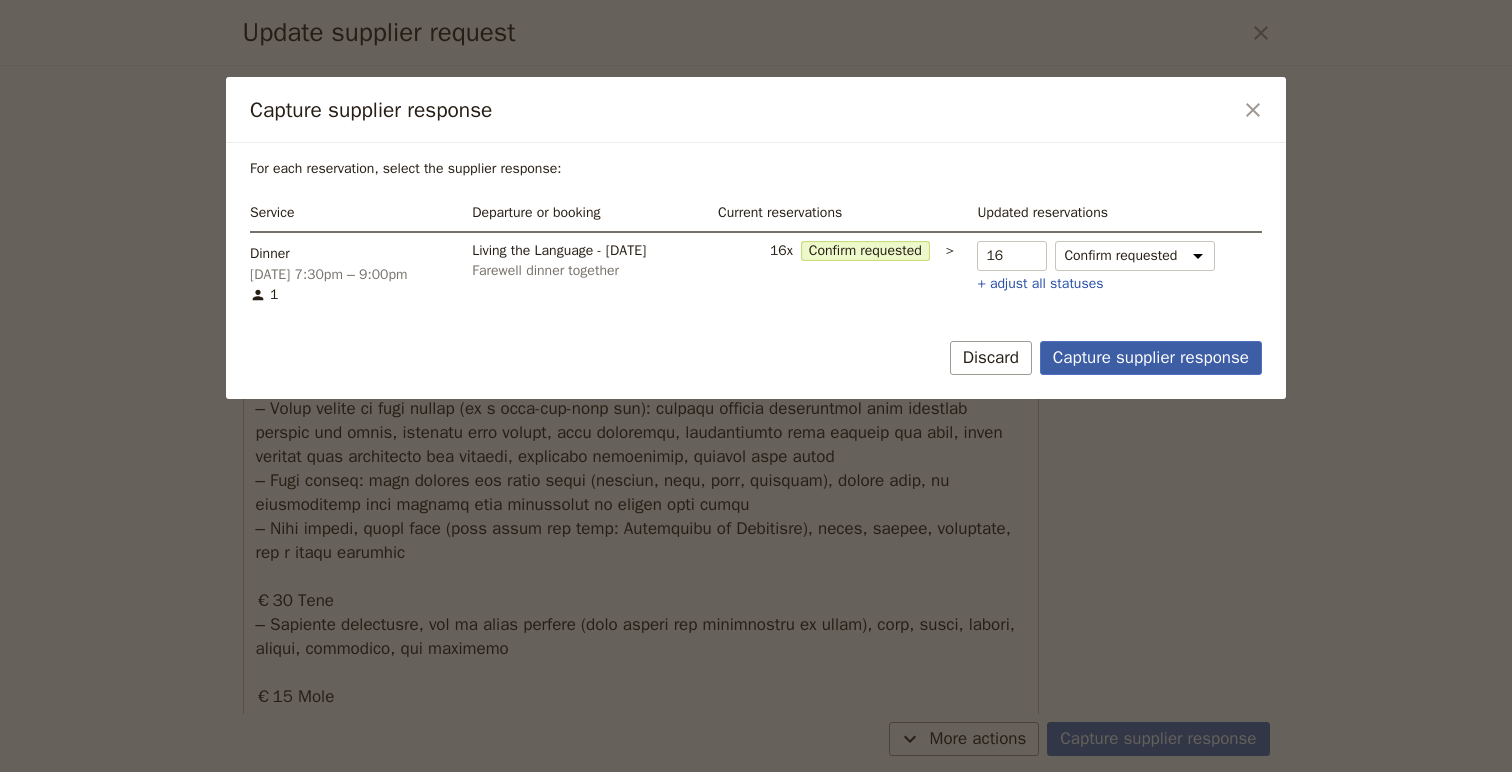 click on "Capture supplier response" at bounding box center [1151, 358] 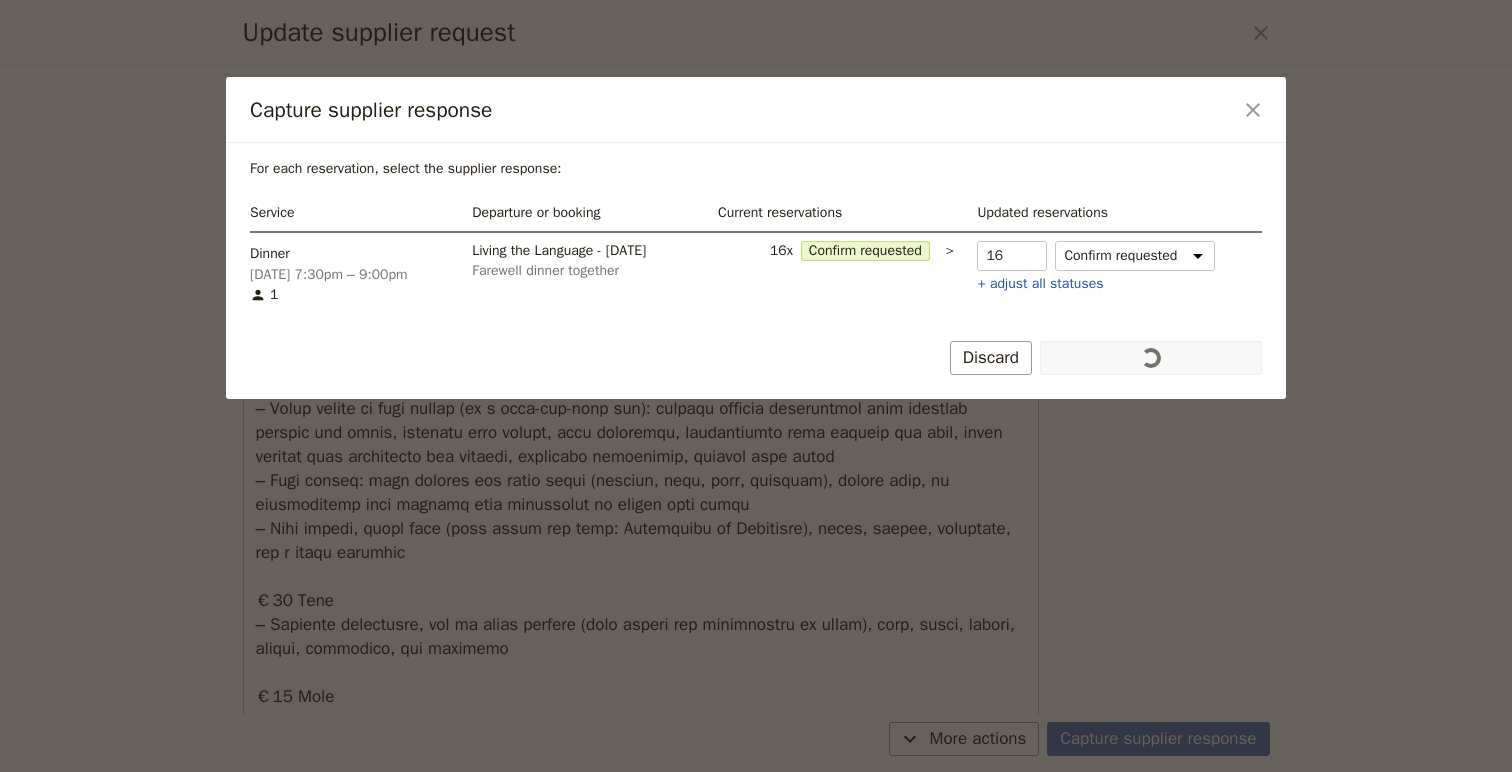 type on "Agriturismo [PERSON_NAME] 090725 LTL - Status TBD" 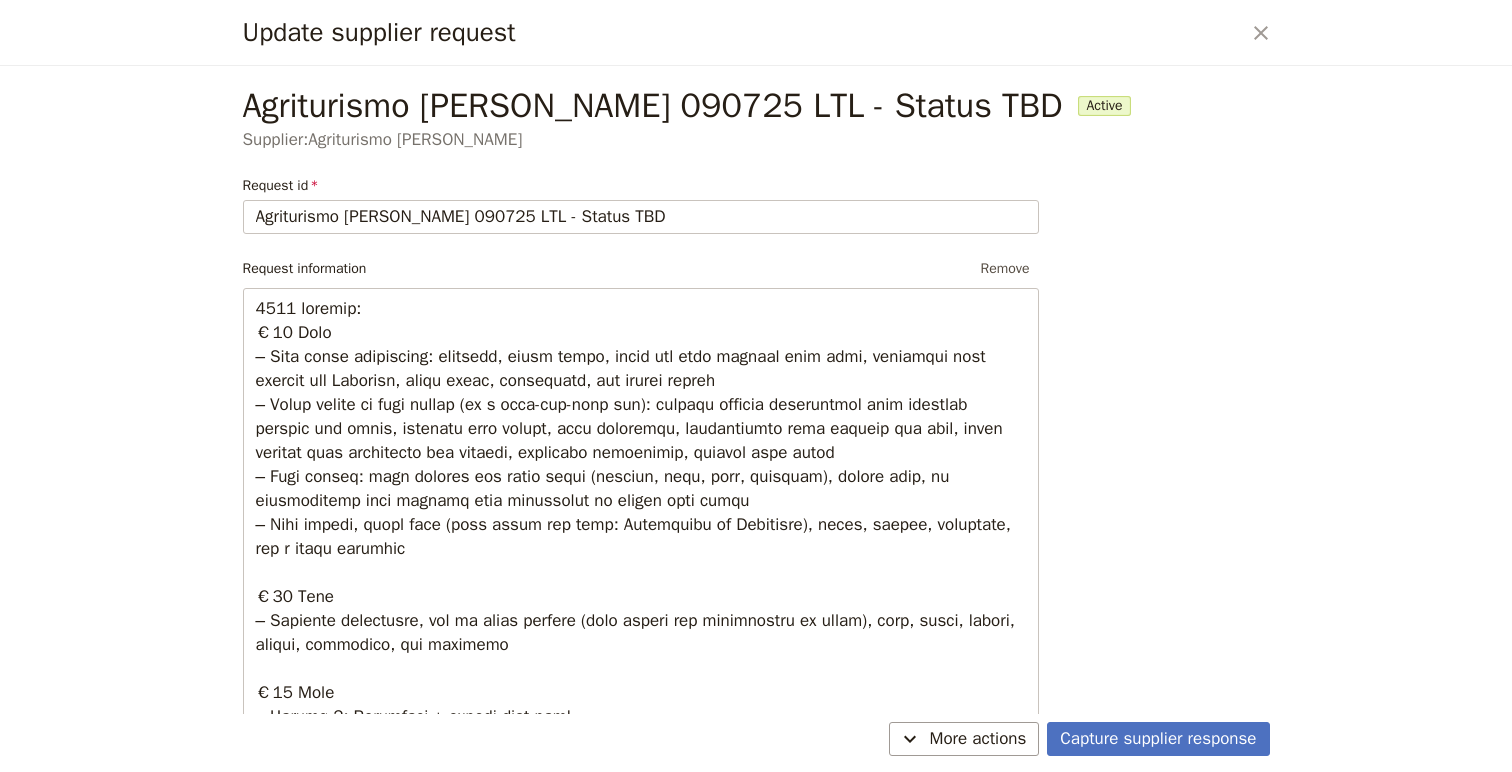 scroll, scrollTop: 0, scrollLeft: 0, axis: both 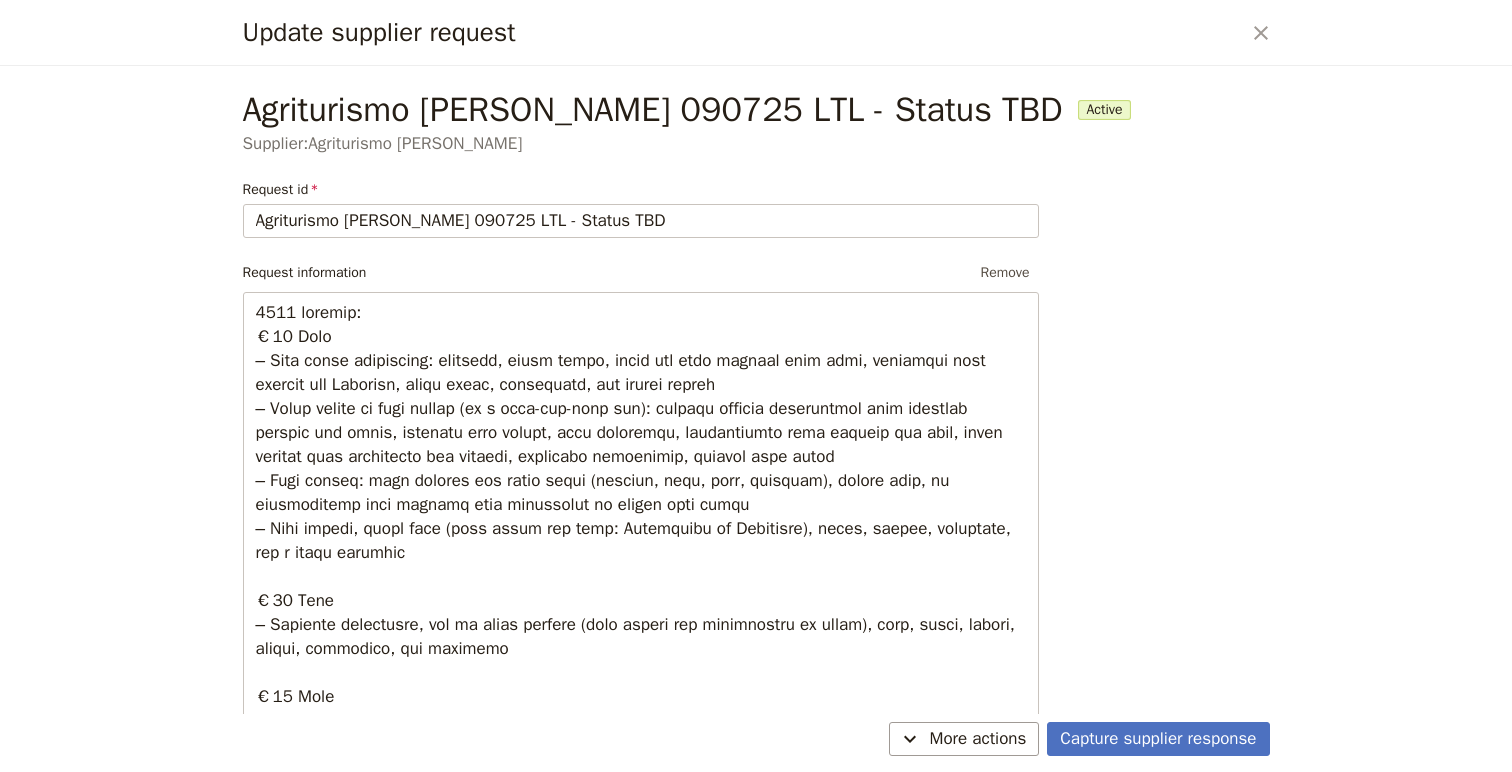 click on "Update supplier request ​" at bounding box center (756, 33) 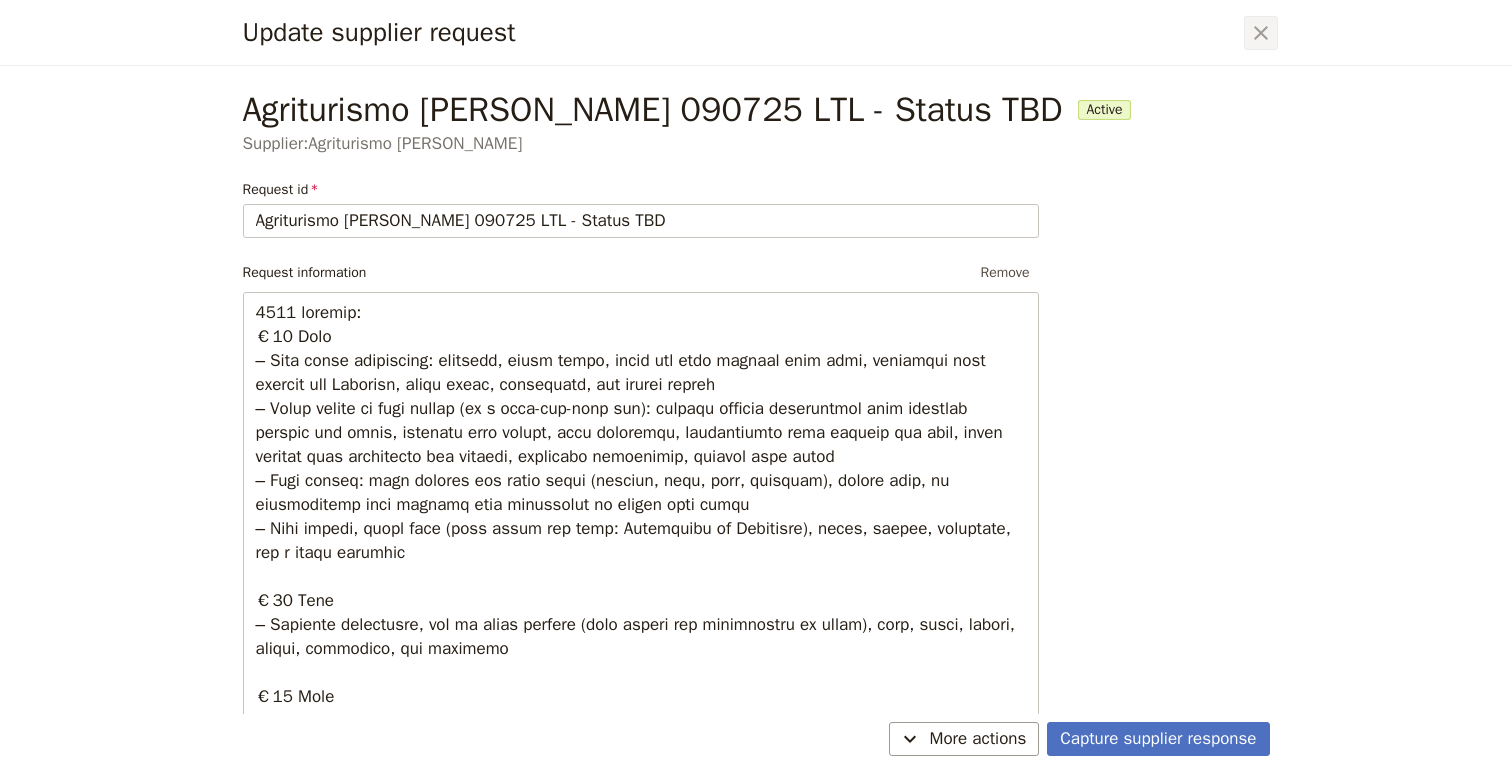 click 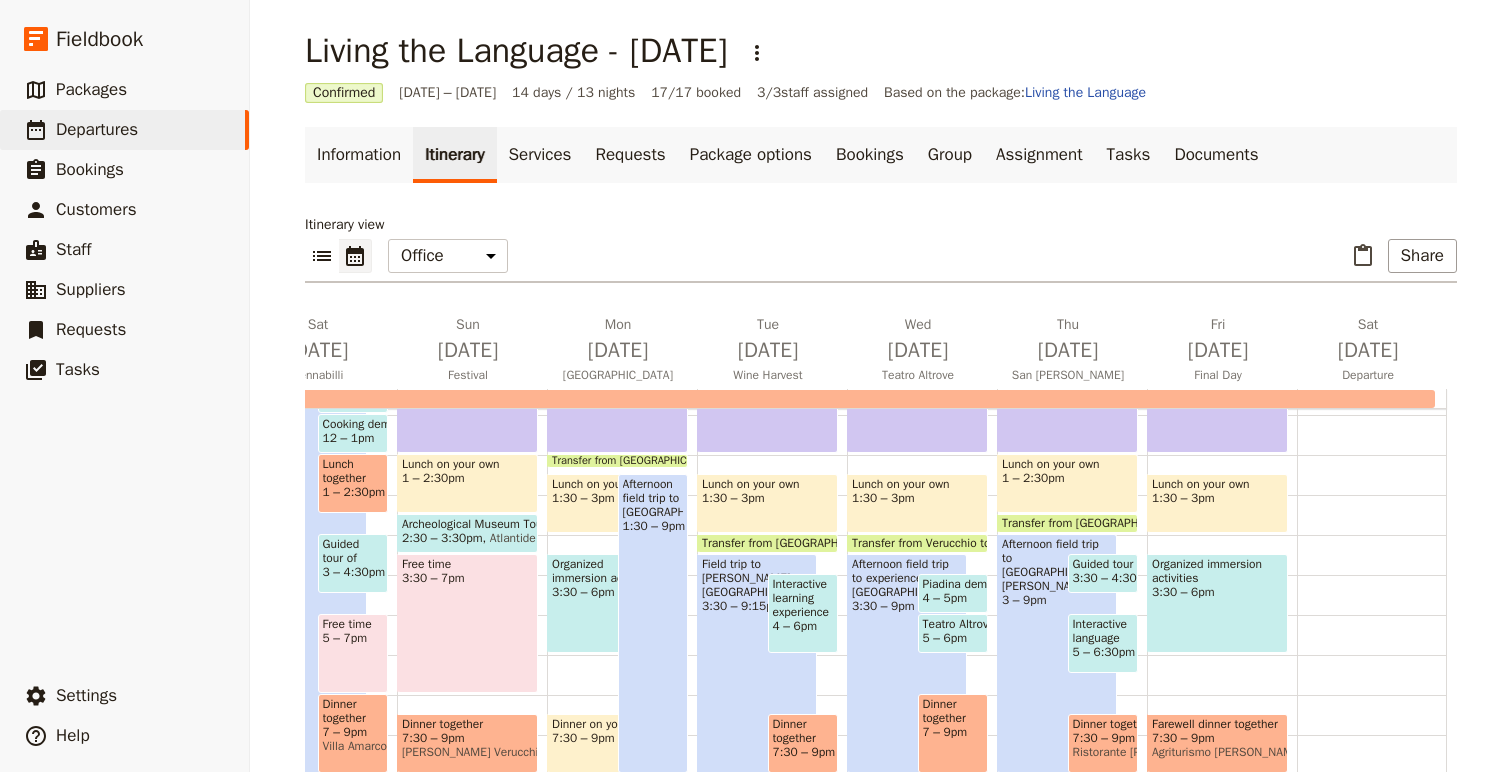 scroll, scrollTop: 156, scrollLeft: 0, axis: vertical 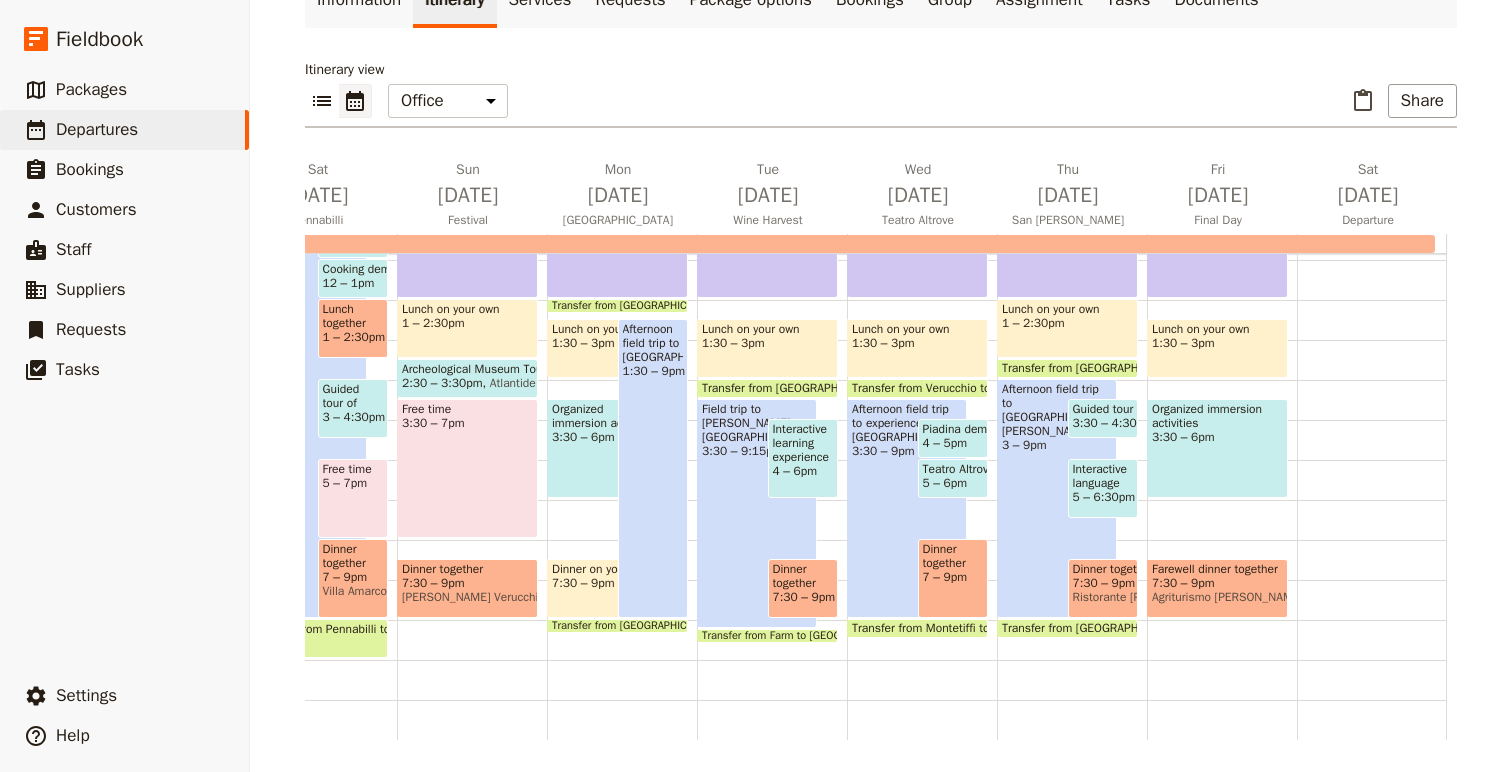 click on "Dinner together" at bounding box center [953, 556] 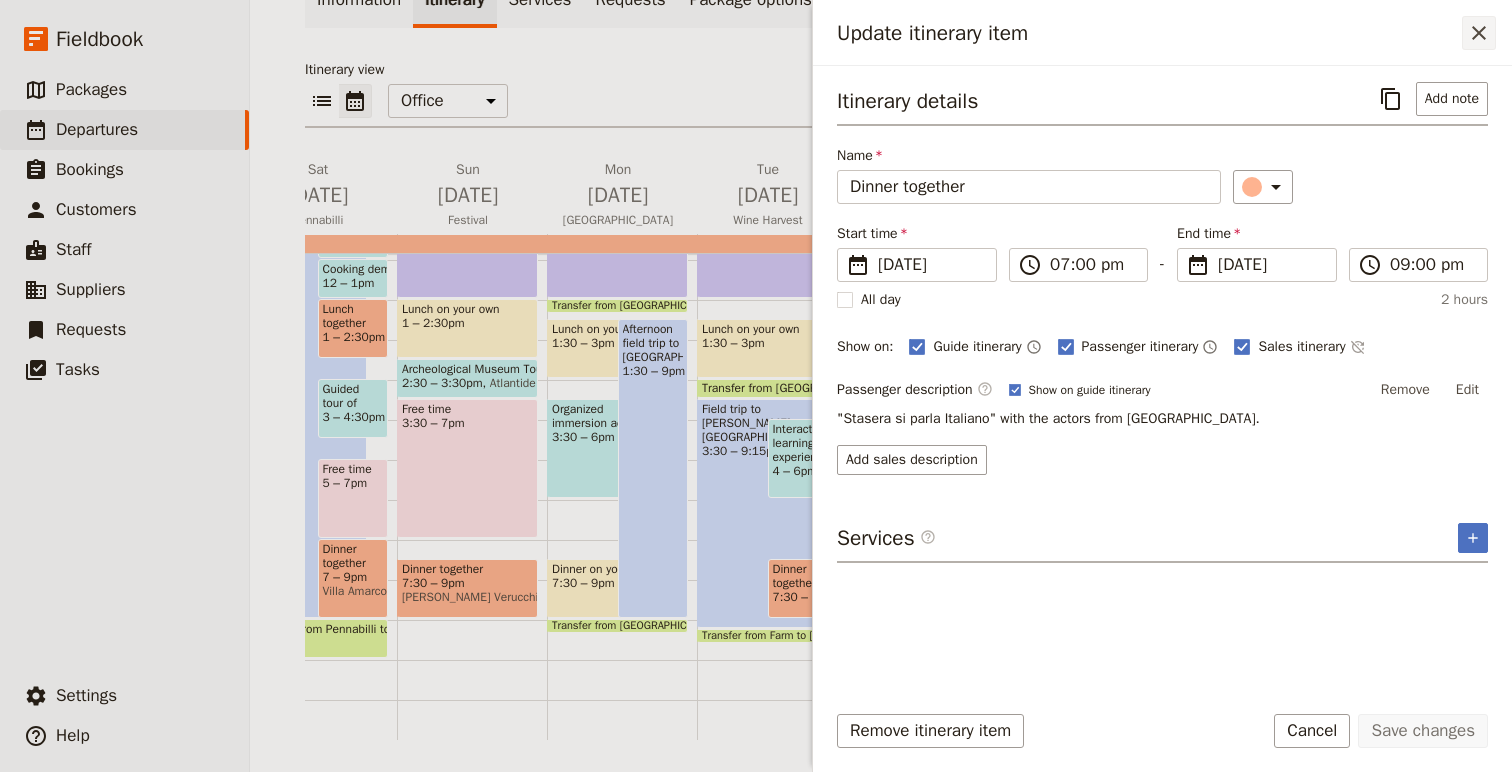 click 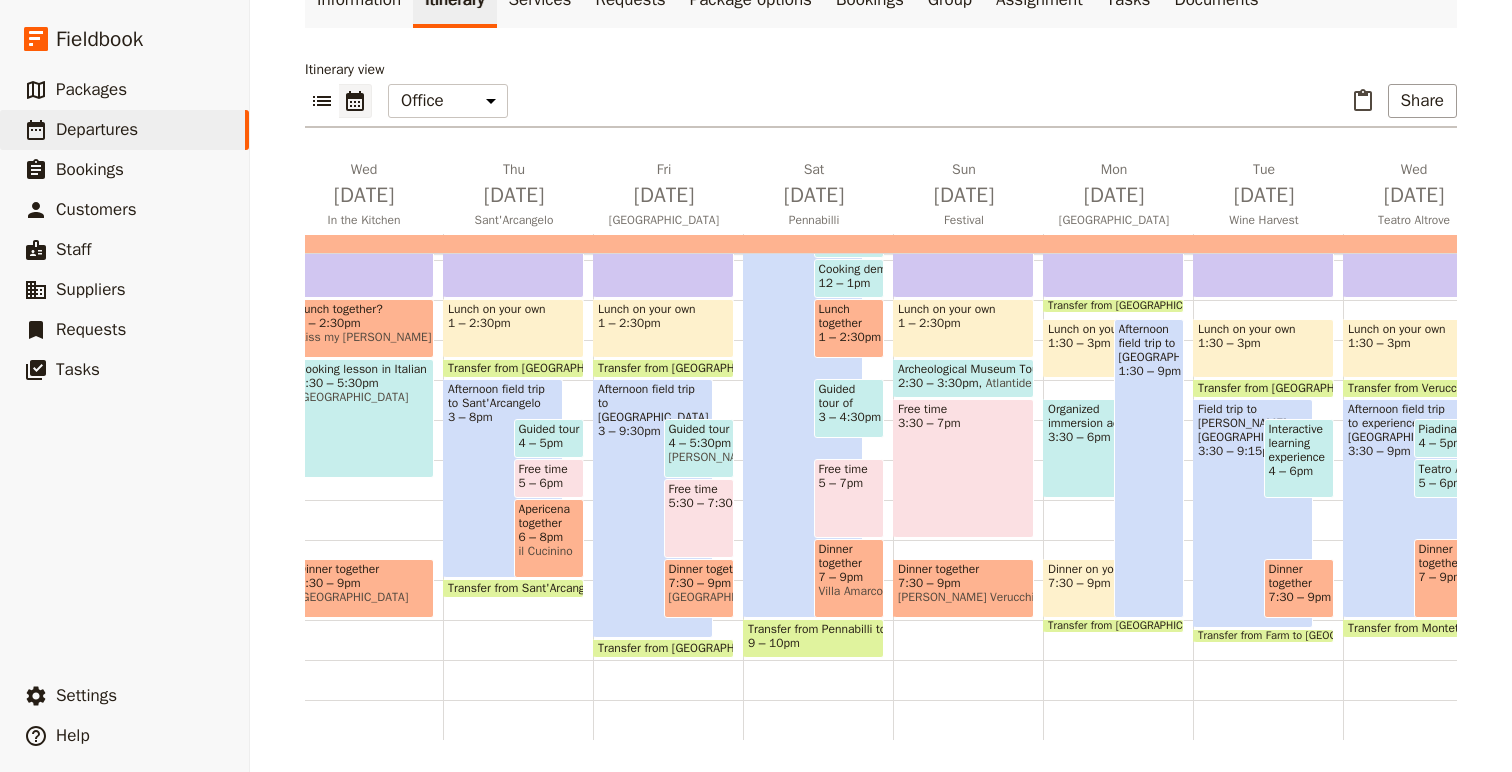 scroll, scrollTop: 0, scrollLeft: 0, axis: both 